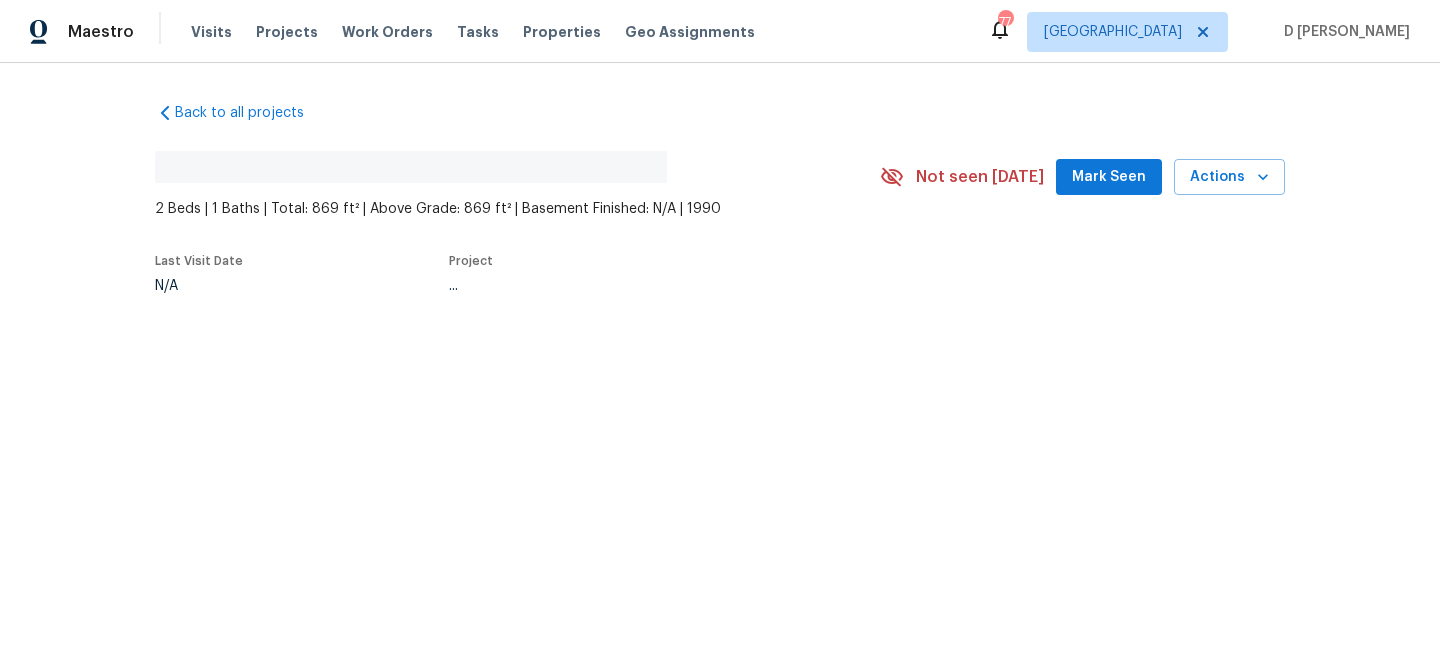 scroll, scrollTop: 0, scrollLeft: 0, axis: both 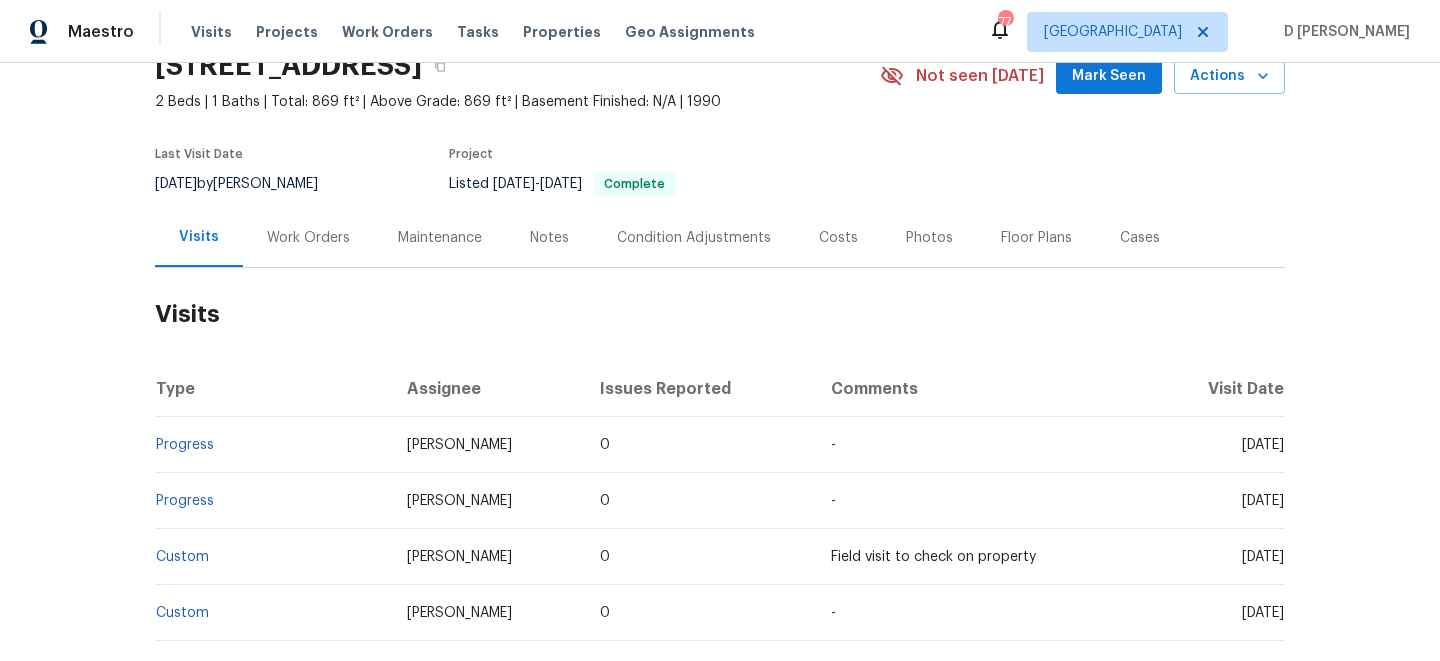 click on "Work Orders" at bounding box center [308, 238] 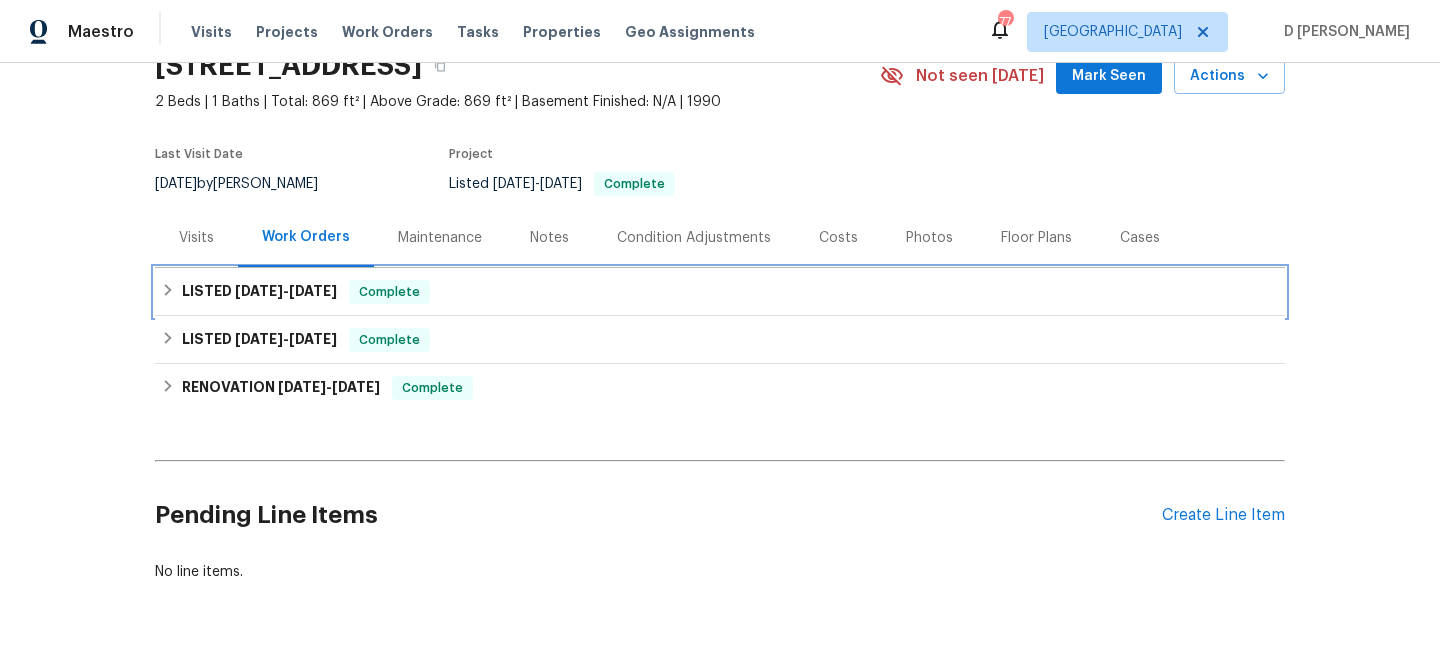 click on "LISTED   2/14/24  -  2/21/24" at bounding box center [259, 292] 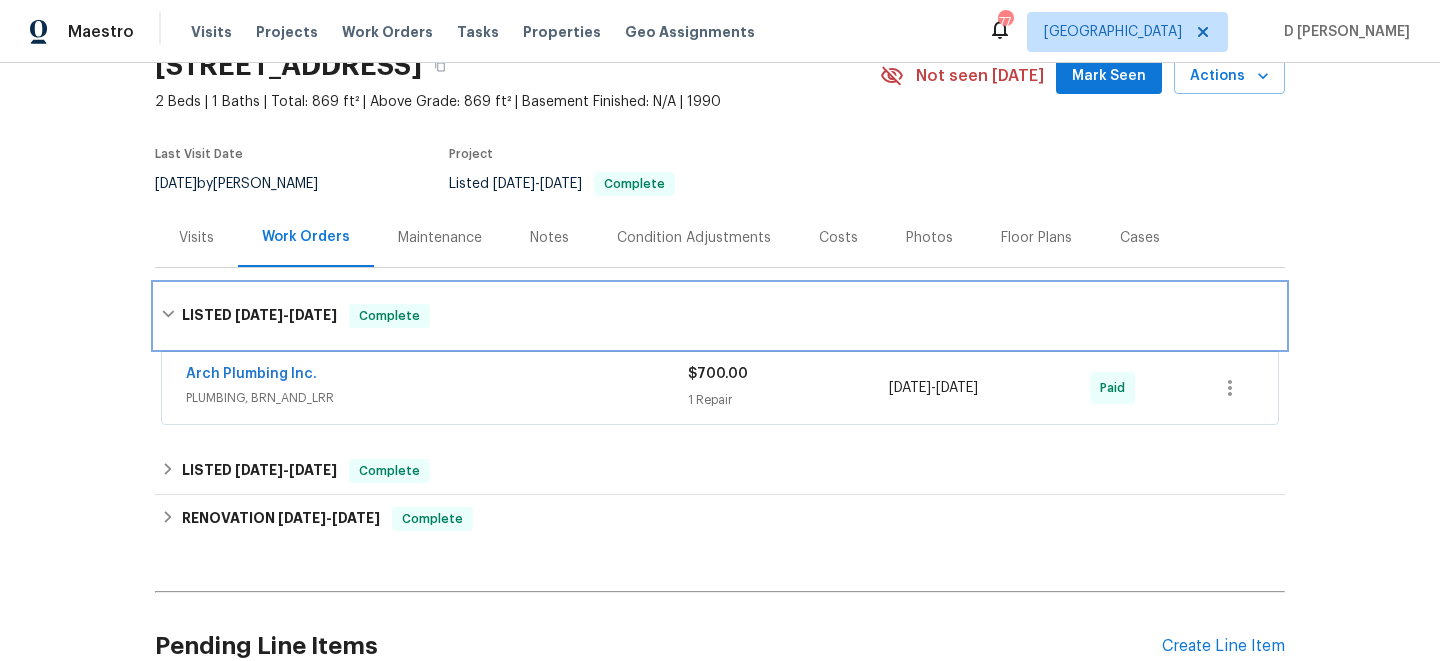 click on "LISTED   2/14/24  -  2/21/24 Complete" at bounding box center (720, 316) 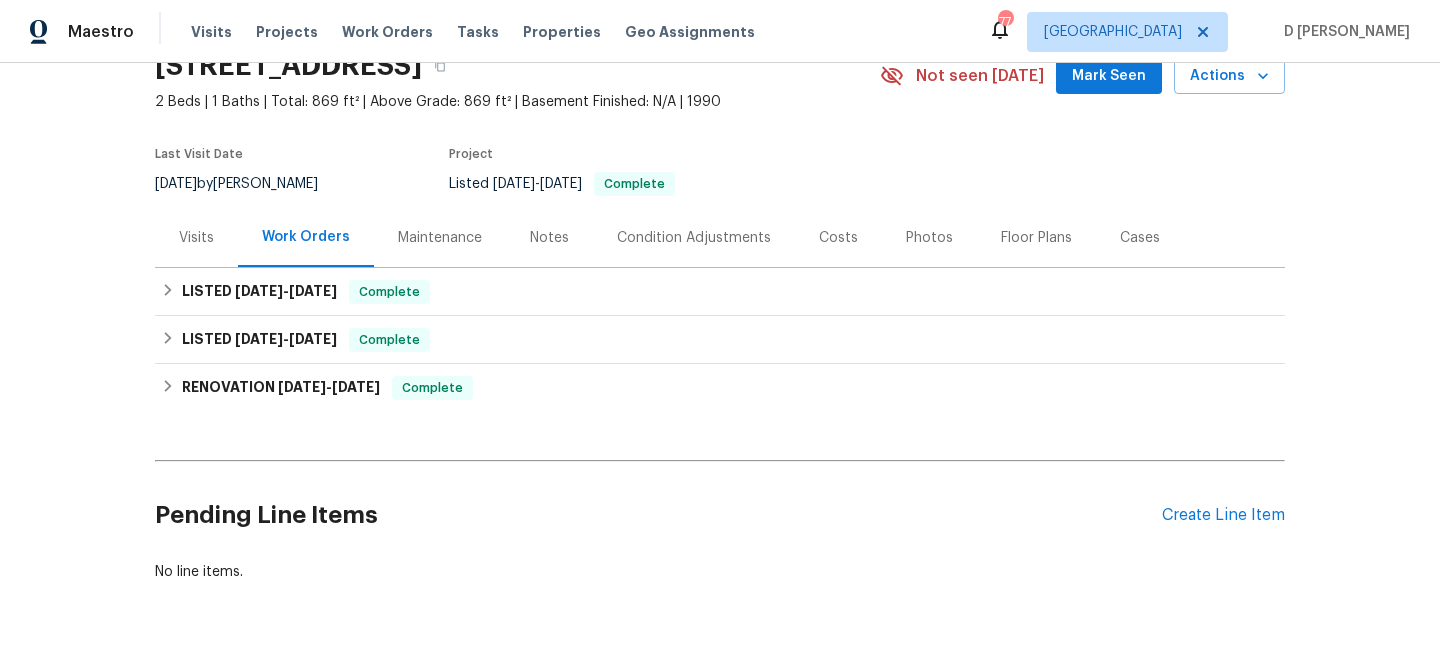click on "Visits" at bounding box center (196, 238) 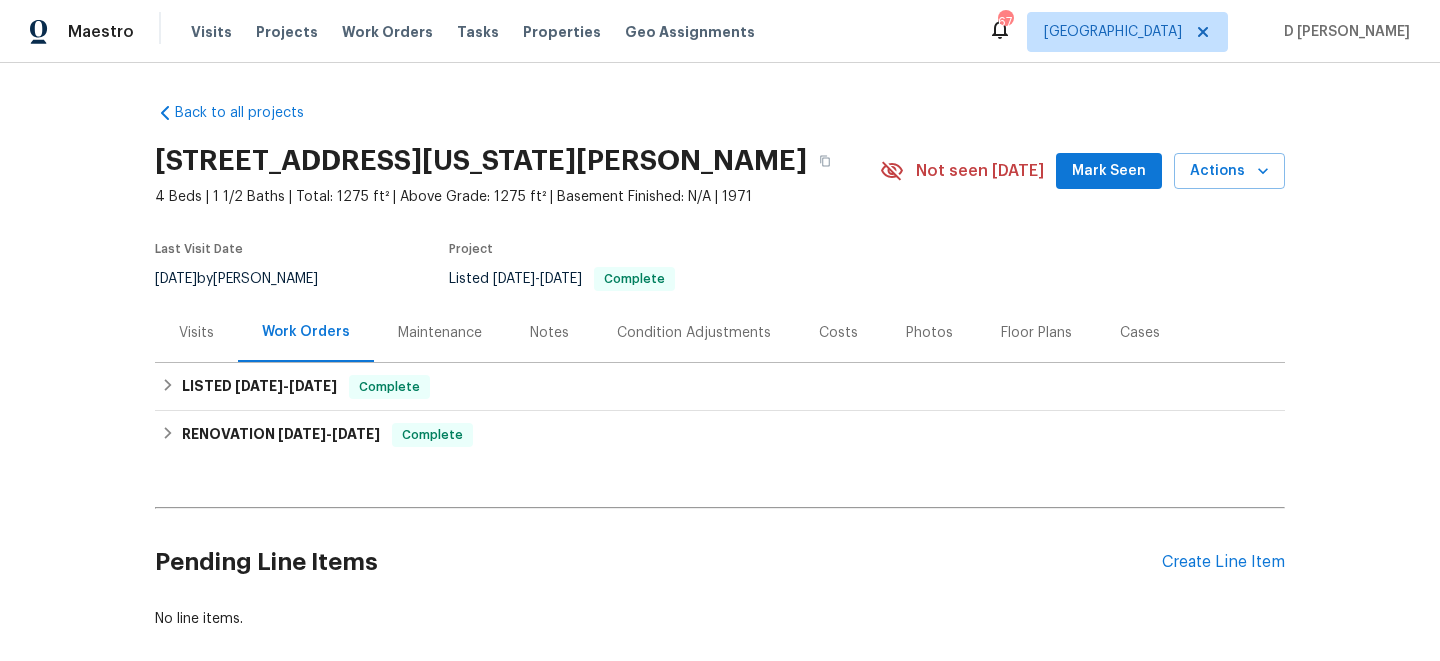 scroll, scrollTop: 0, scrollLeft: 0, axis: both 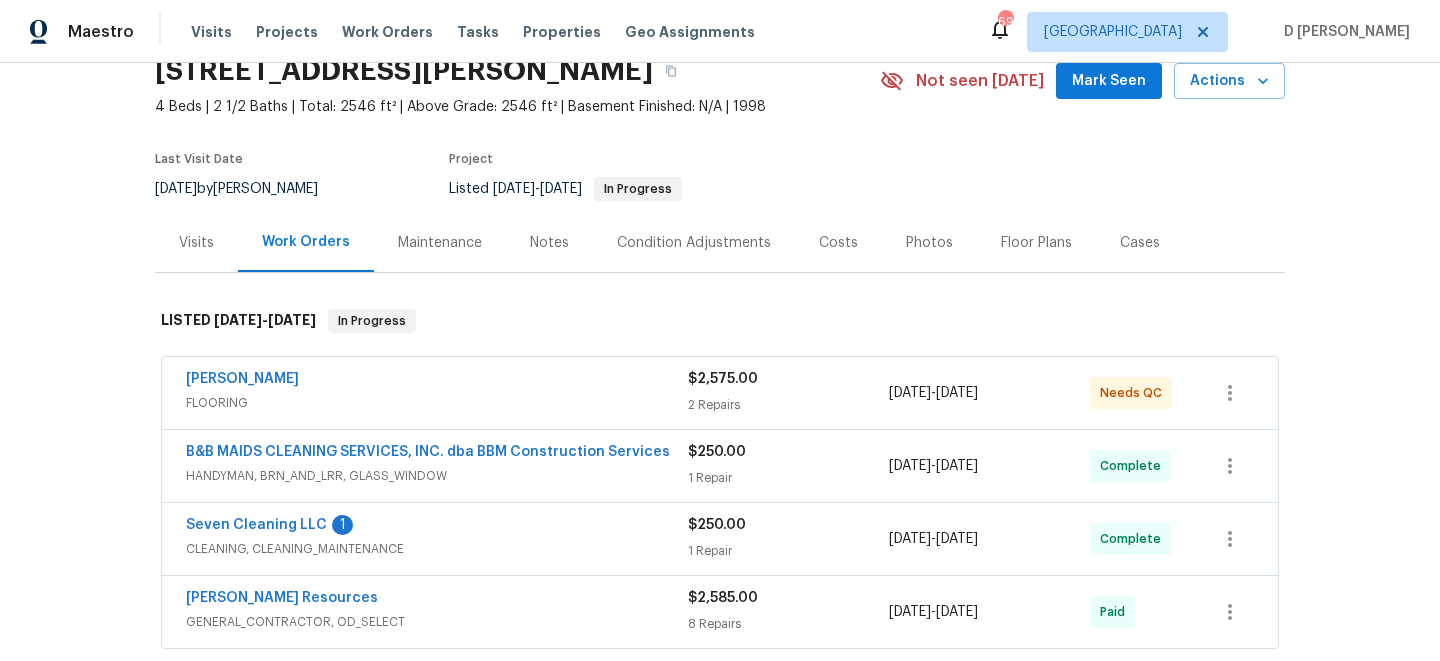 click on "Sherwin Williams" at bounding box center (437, 381) 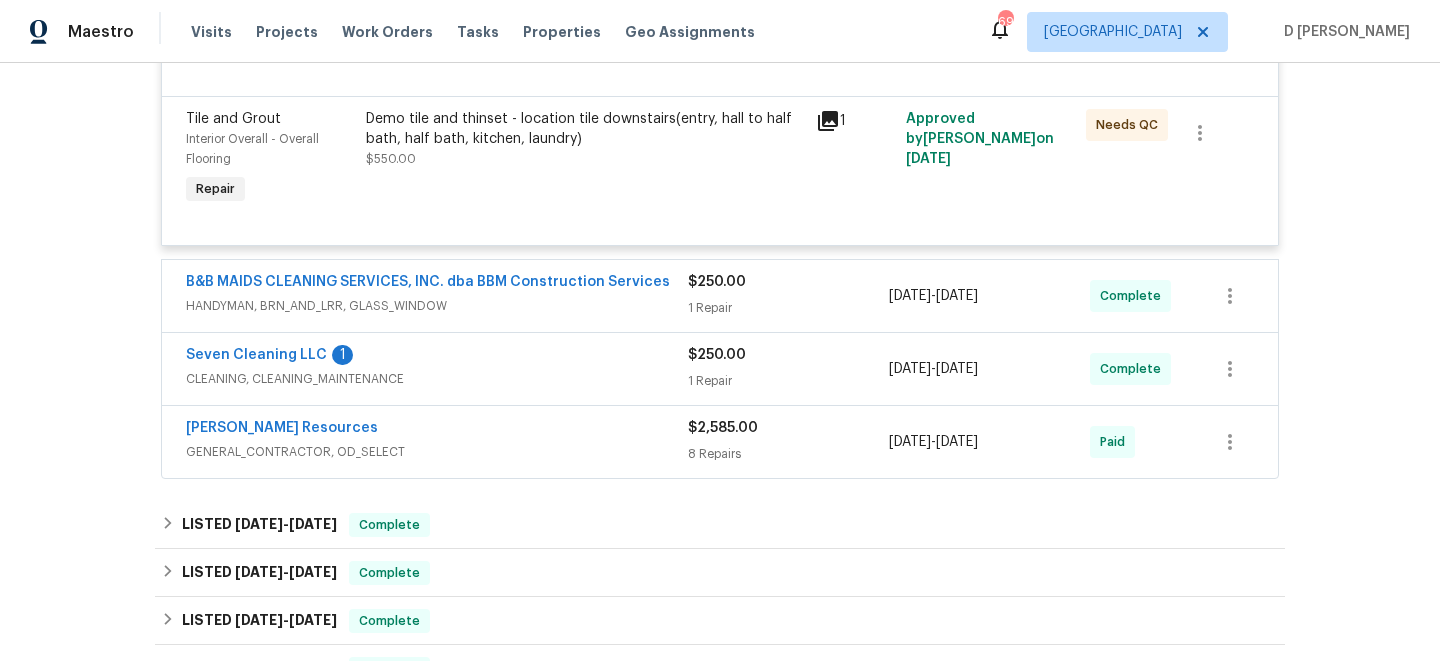 scroll, scrollTop: 0, scrollLeft: 0, axis: both 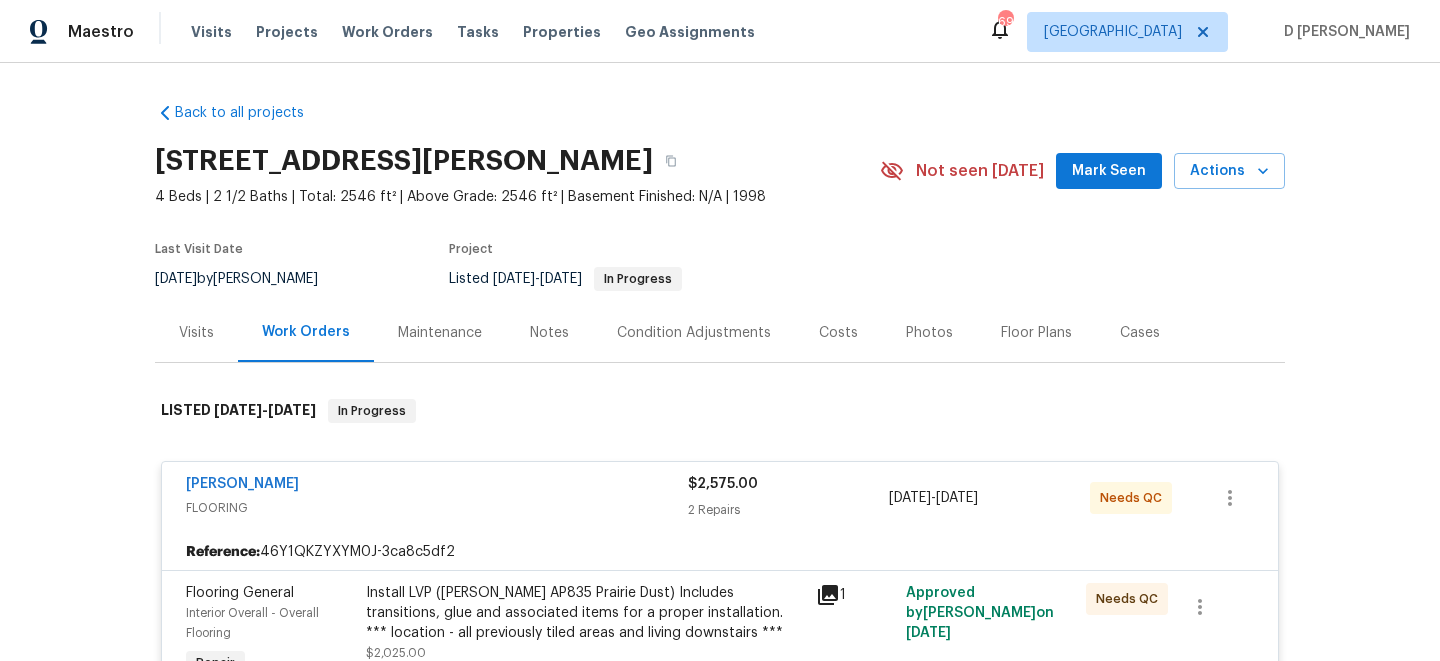click on "Visits" at bounding box center (196, 333) 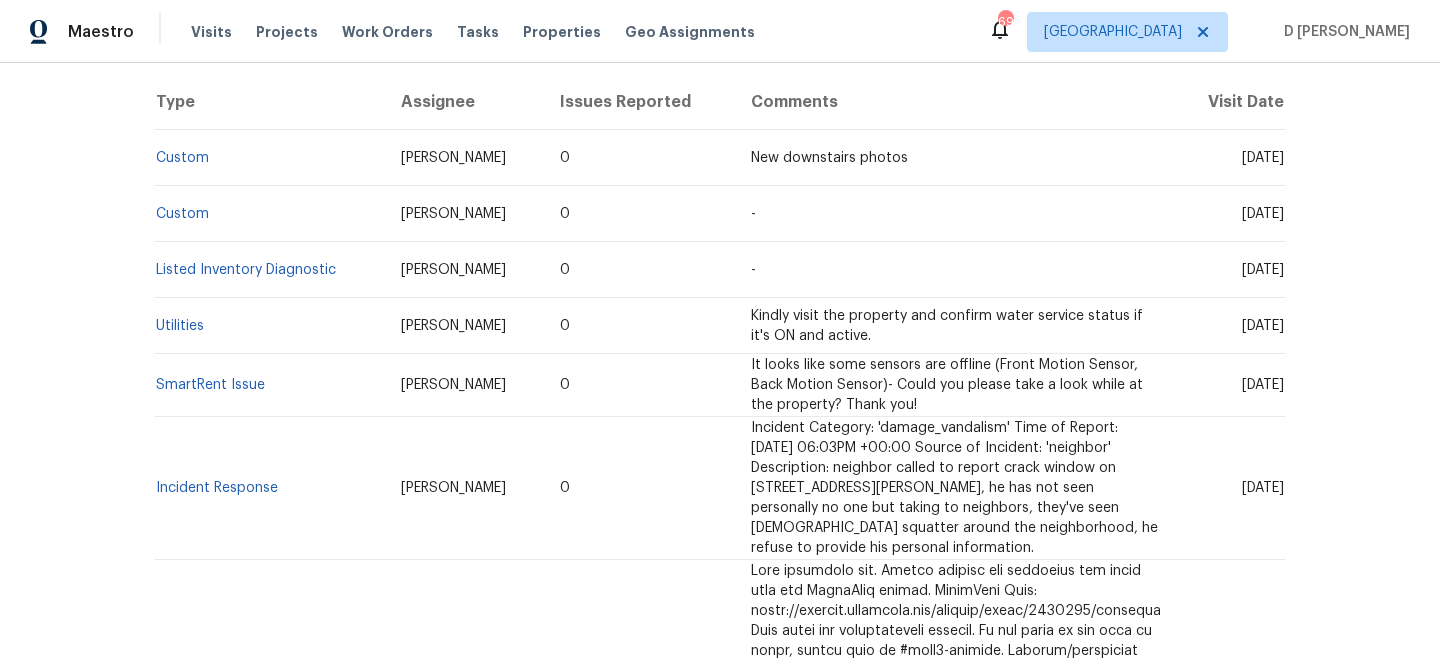 scroll, scrollTop: 0, scrollLeft: 0, axis: both 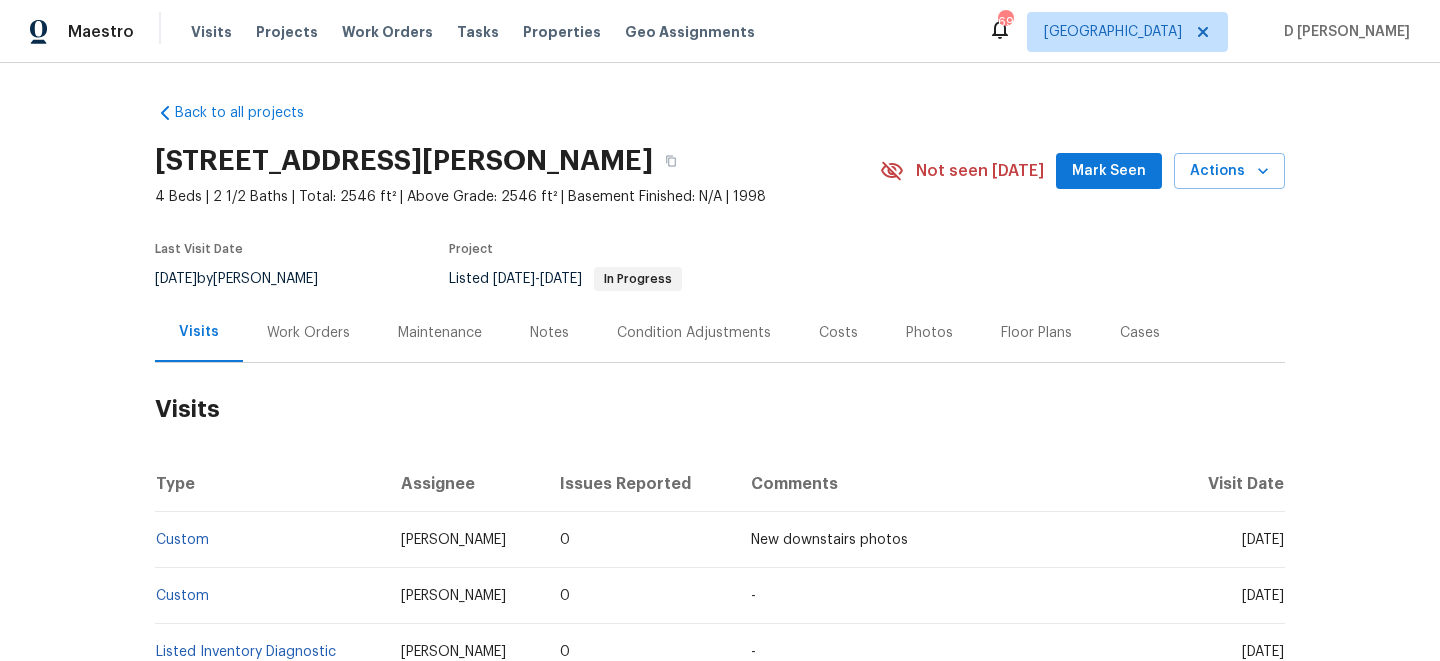 click on "Work Orders" at bounding box center [308, 333] 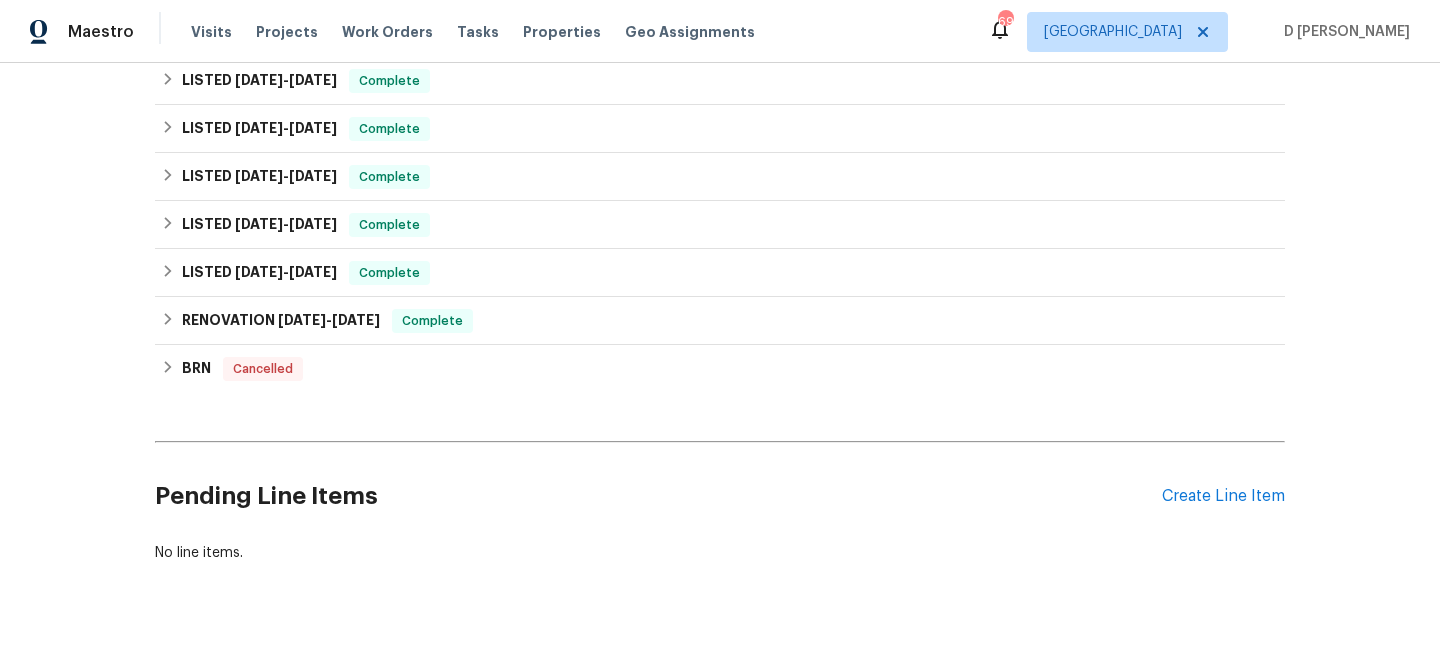 scroll, scrollTop: 790, scrollLeft: 0, axis: vertical 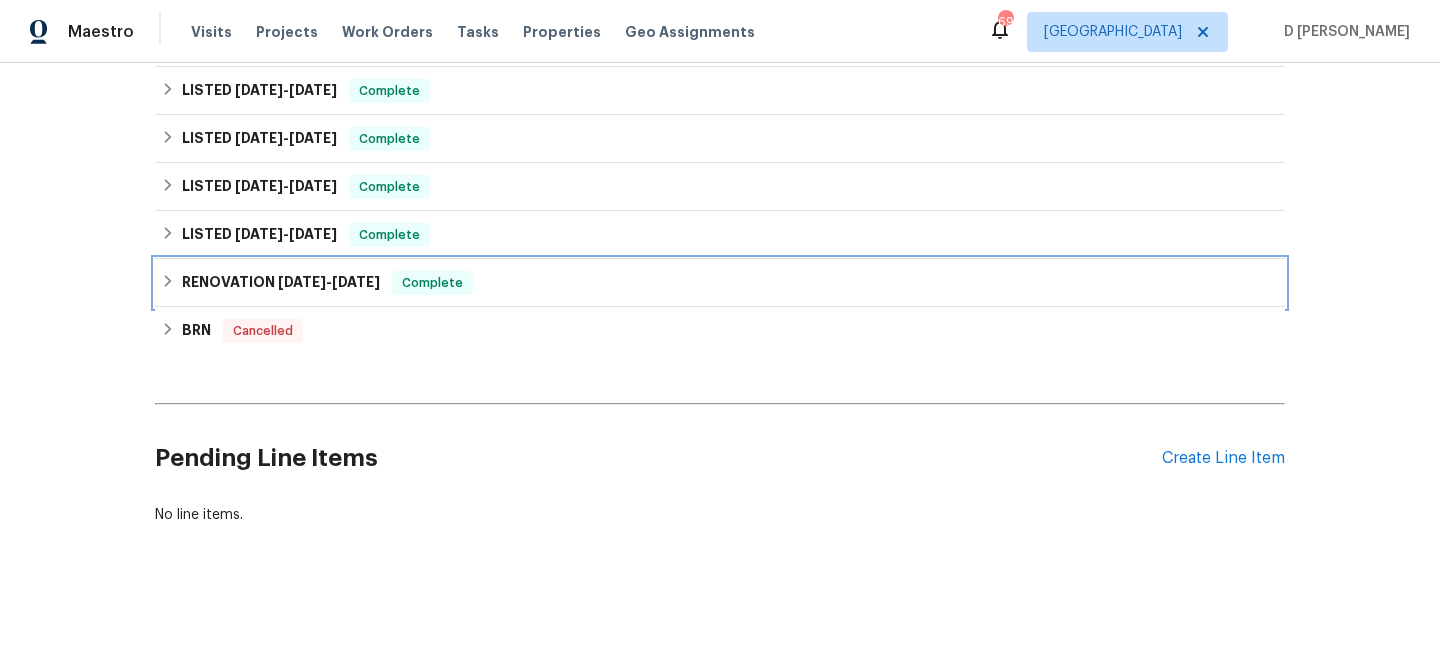 click 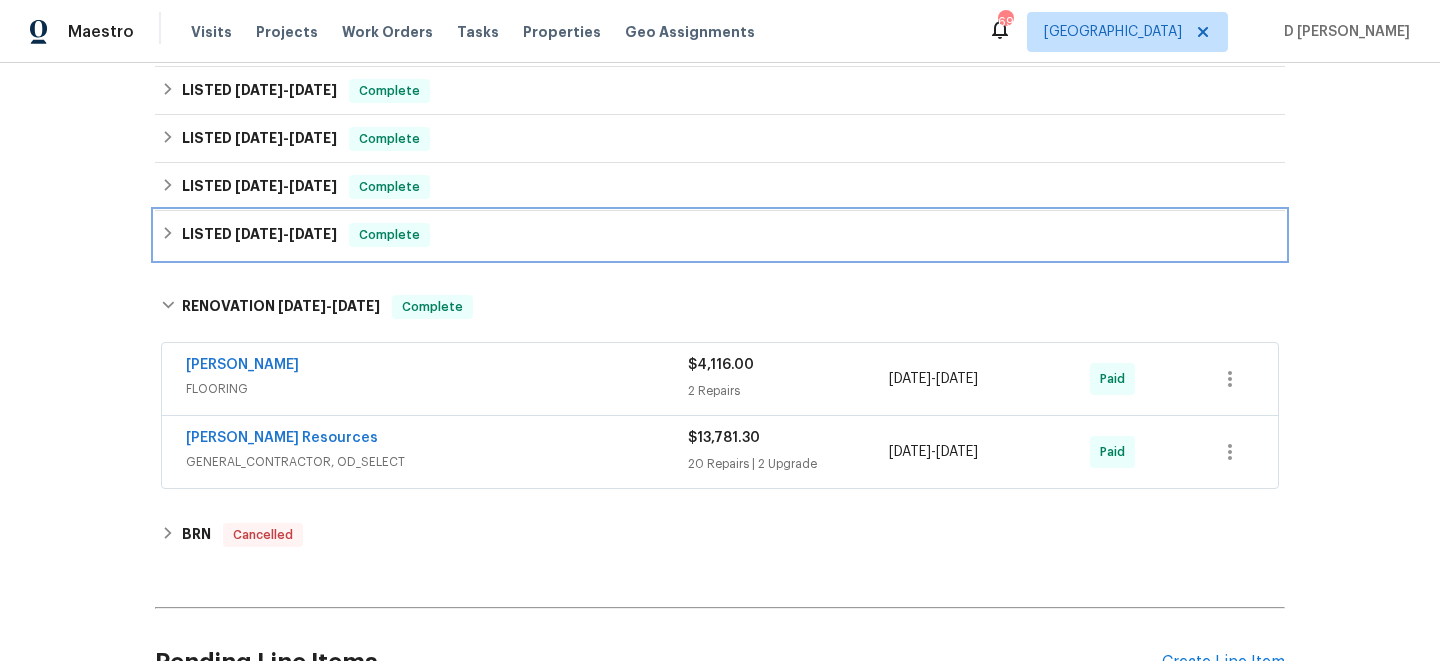 click on "LISTED   5/10/24  -  5/11/24 Complete" at bounding box center (720, 235) 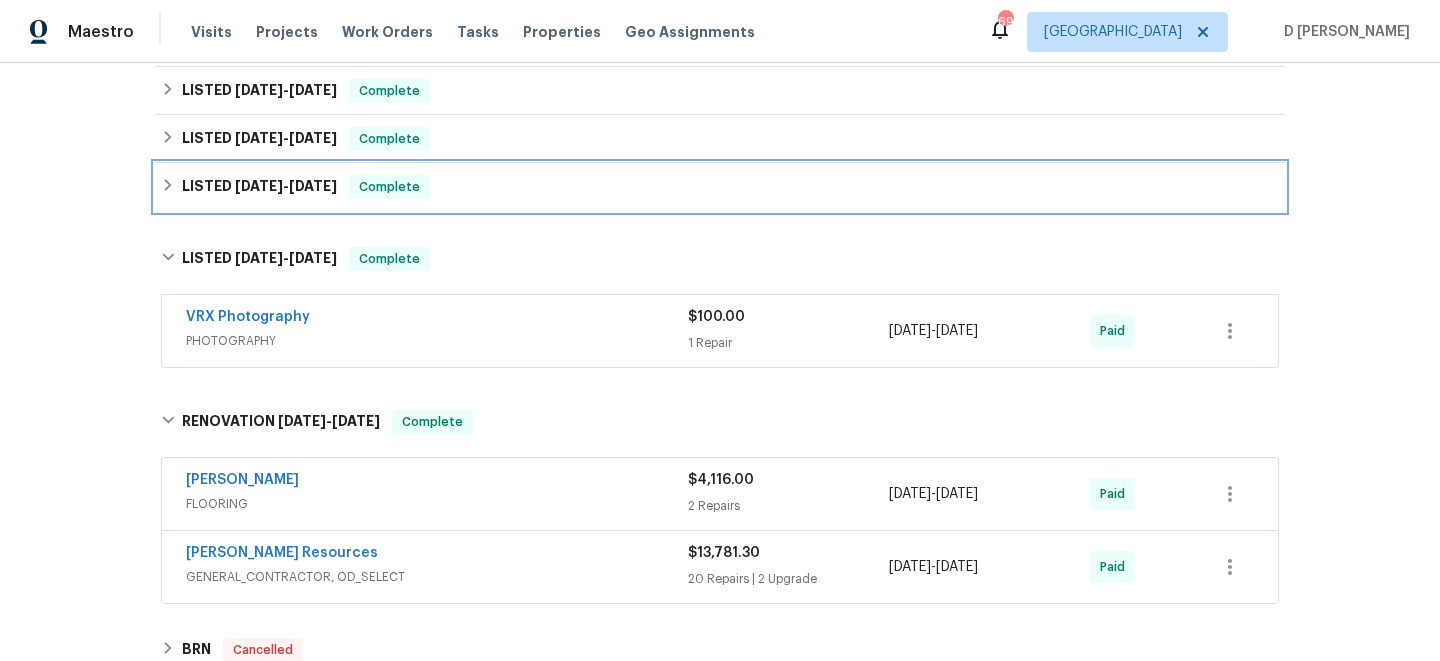 click on "LISTED   6/20/24  -  8/9/24 Complete" at bounding box center (720, 187) 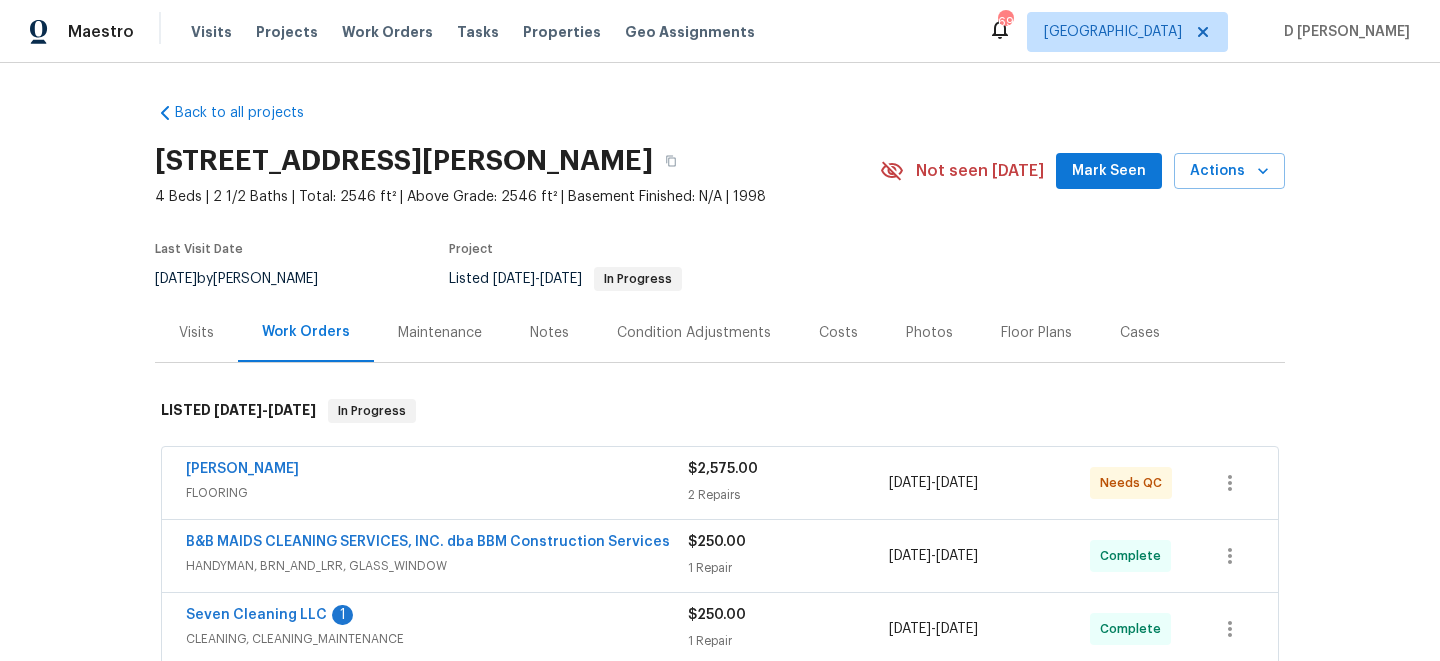 scroll, scrollTop: 274, scrollLeft: 0, axis: vertical 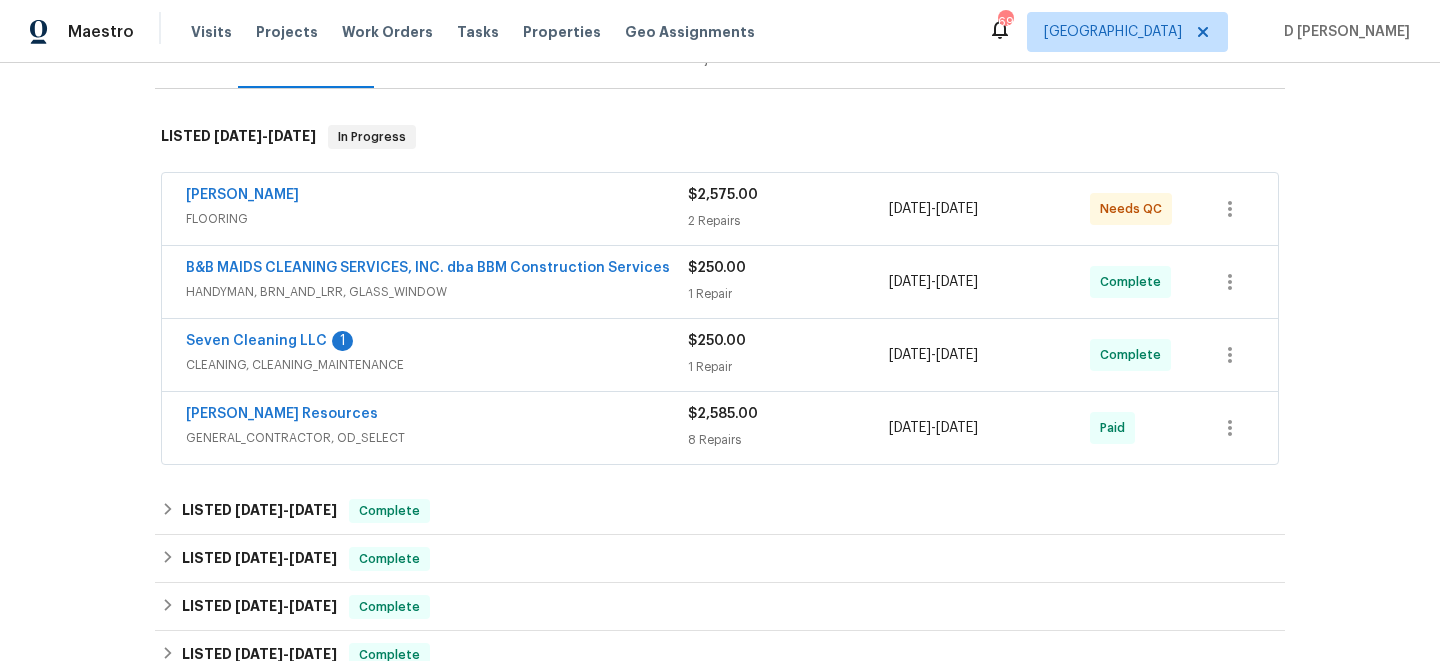 click on "FLOORING" at bounding box center (437, 219) 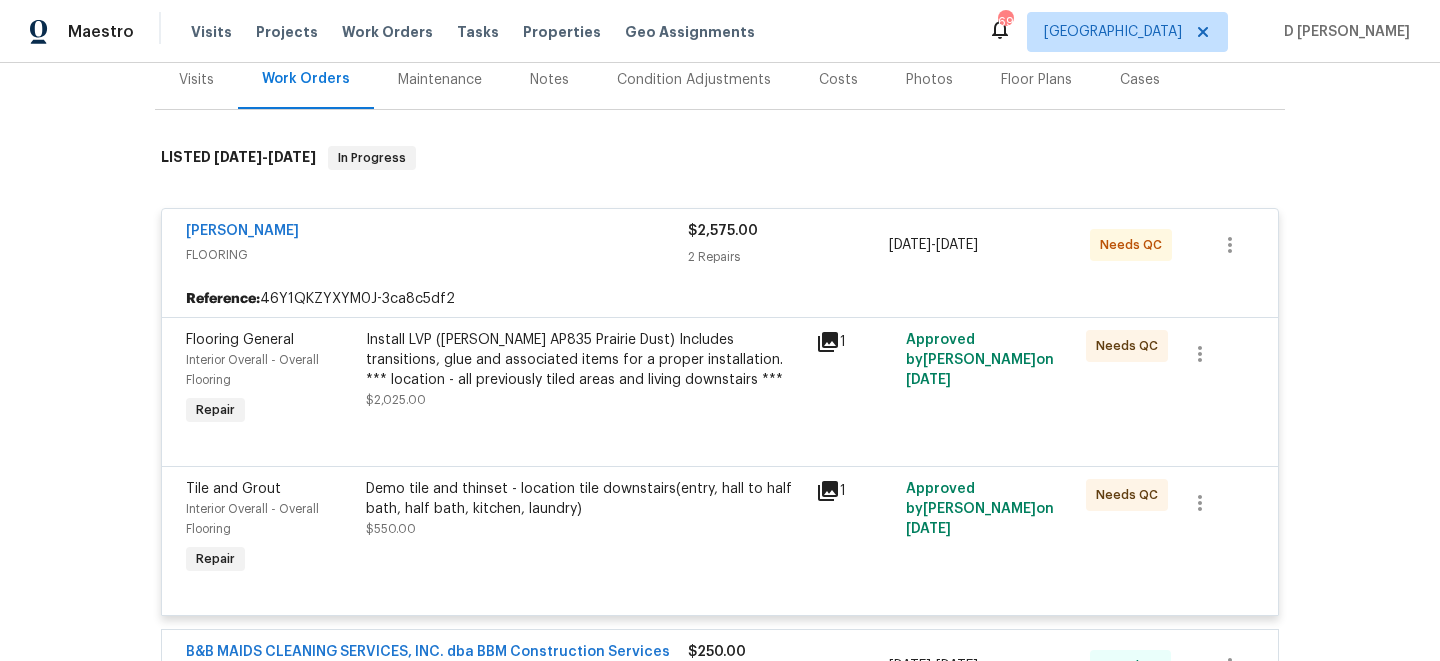scroll, scrollTop: 252, scrollLeft: 0, axis: vertical 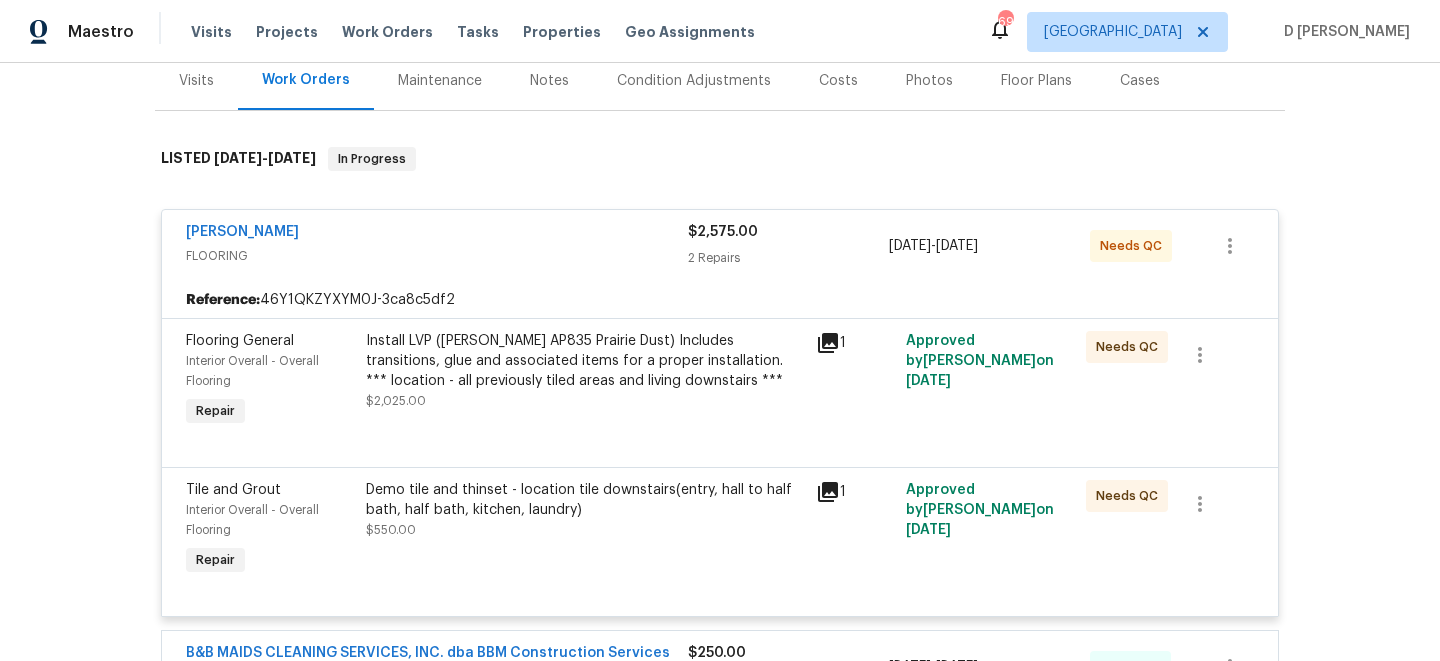 click on "Sherwin Williams FLOORING $2,575.00 2 Repairs 6/8/2025  -  6/10/2025 Needs QC" at bounding box center (720, 246) 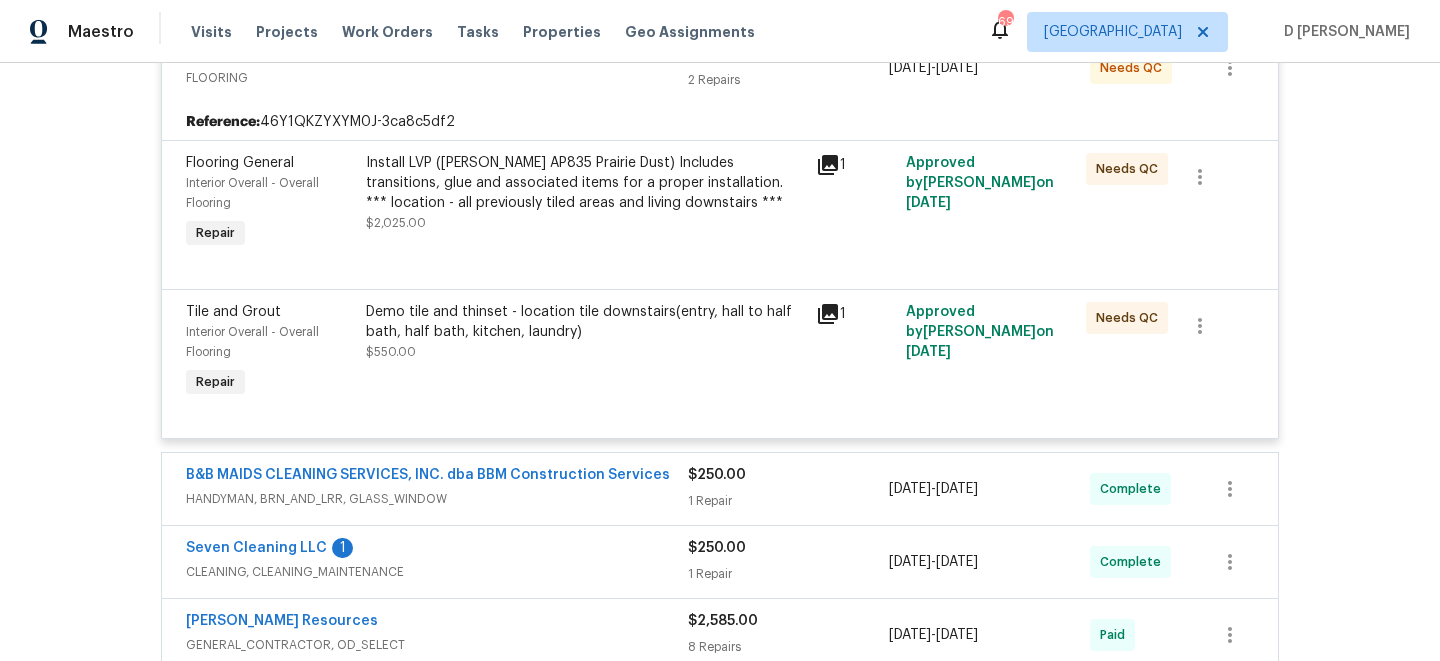 click on "FLOORING" at bounding box center [437, 78] 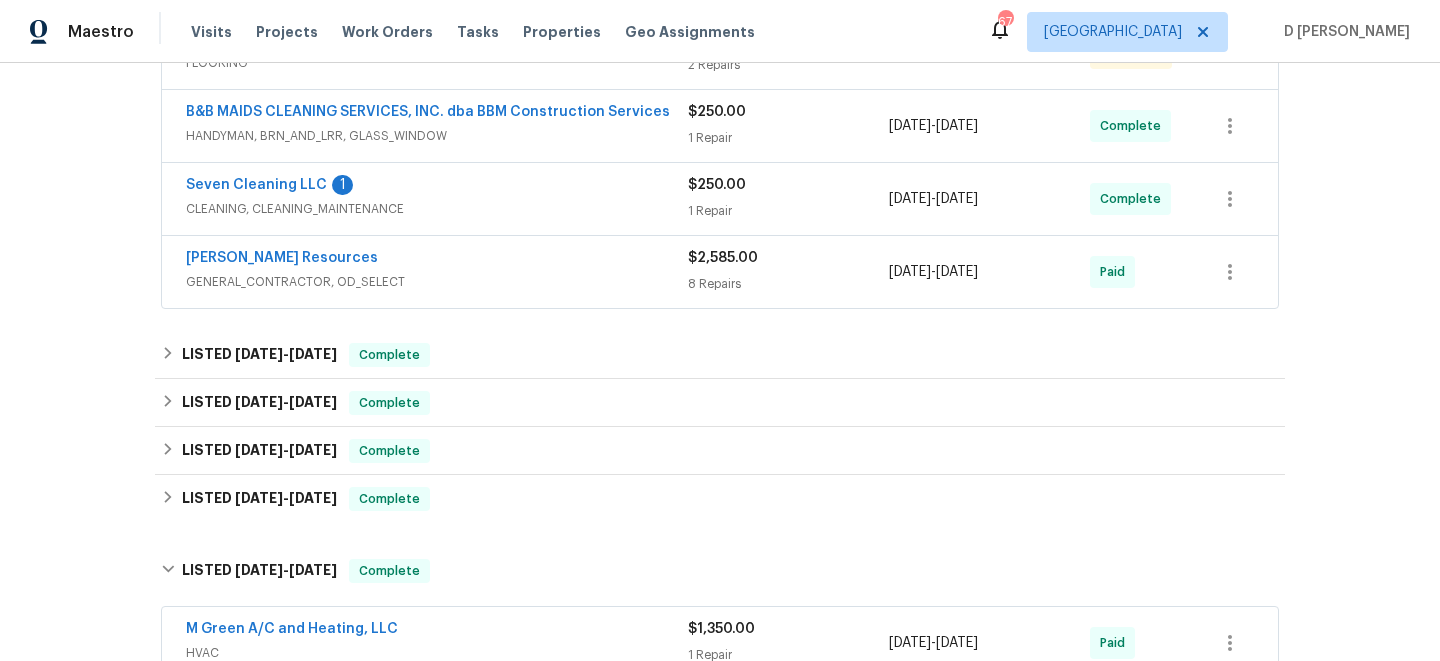 scroll, scrollTop: 0, scrollLeft: 0, axis: both 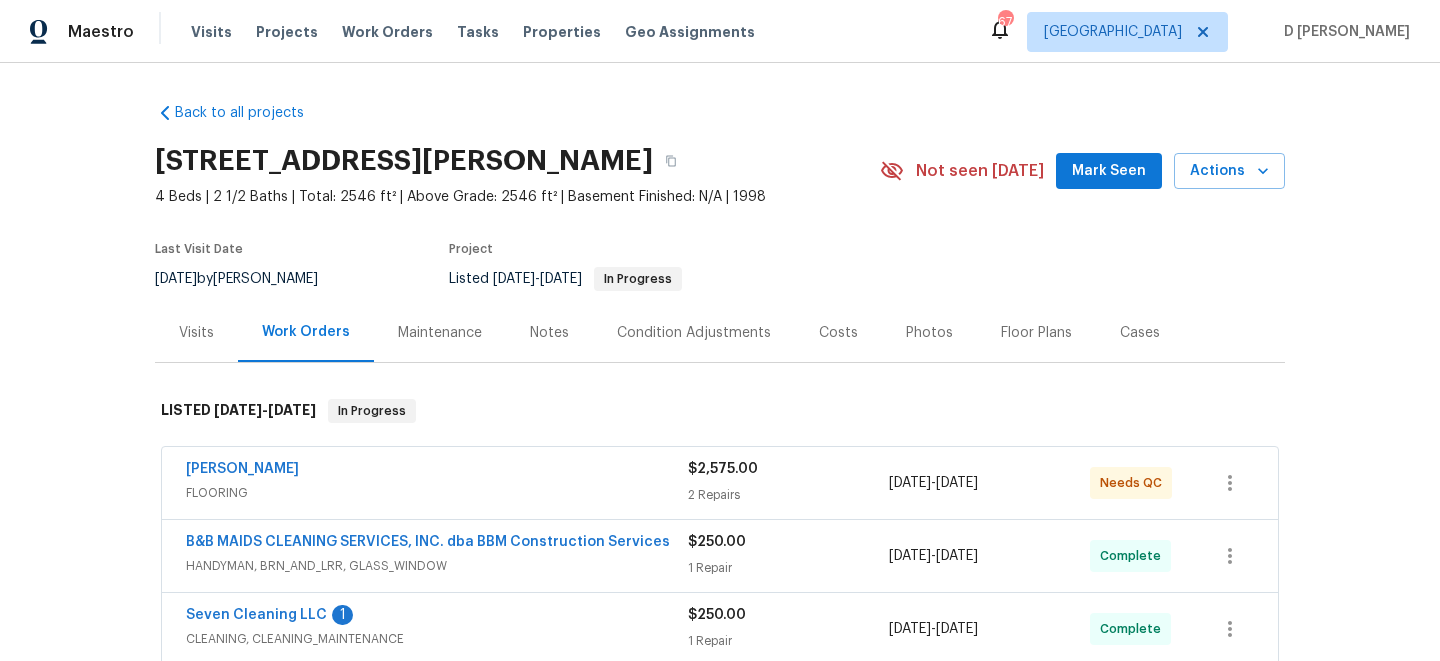 click on "Visits" at bounding box center [196, 332] 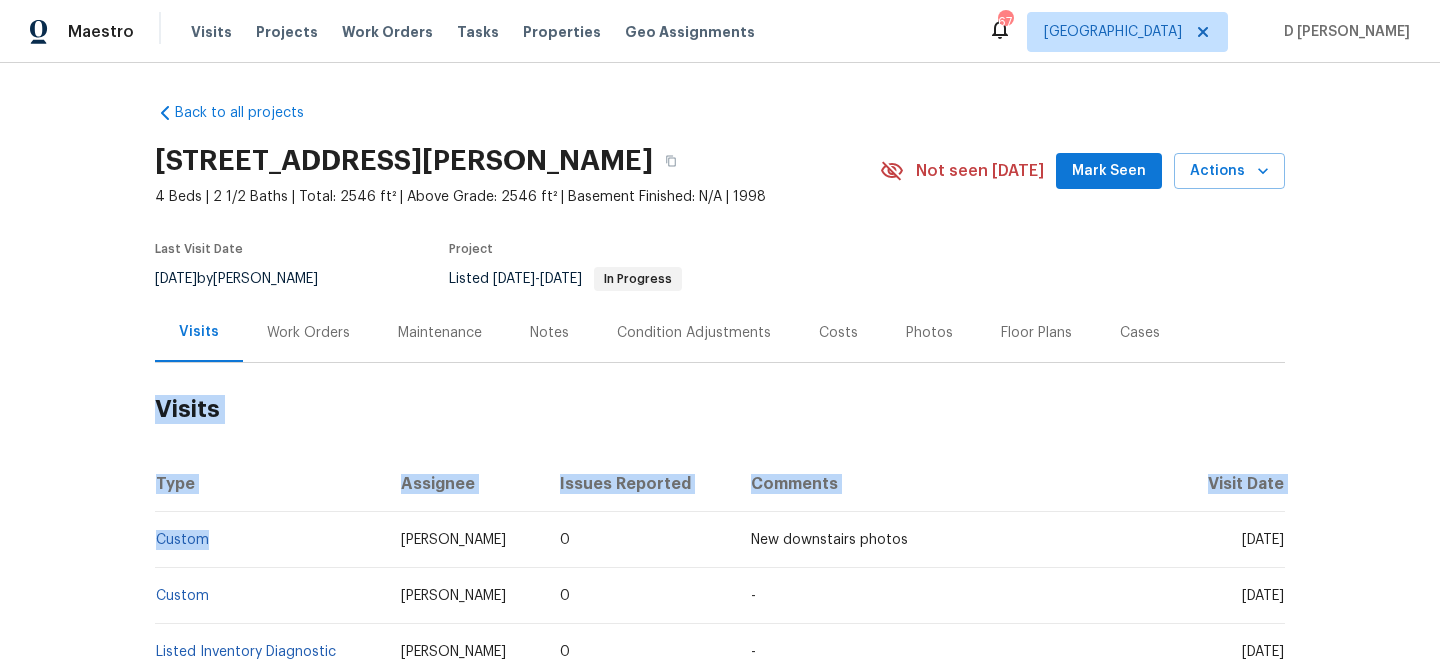 drag, startPoint x: 218, startPoint y: 548, endPoint x: 152, endPoint y: 547, distance: 66.007576 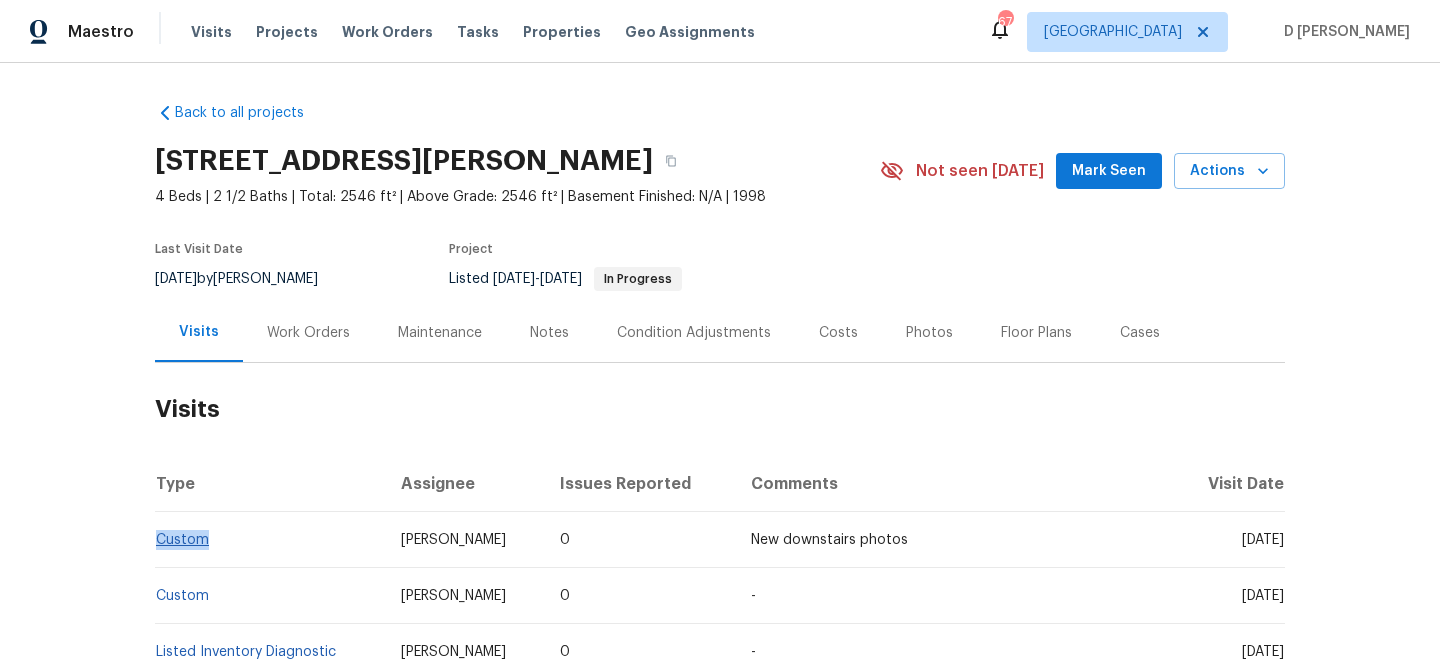drag, startPoint x: 215, startPoint y: 541, endPoint x: 160, endPoint y: 537, distance: 55.145264 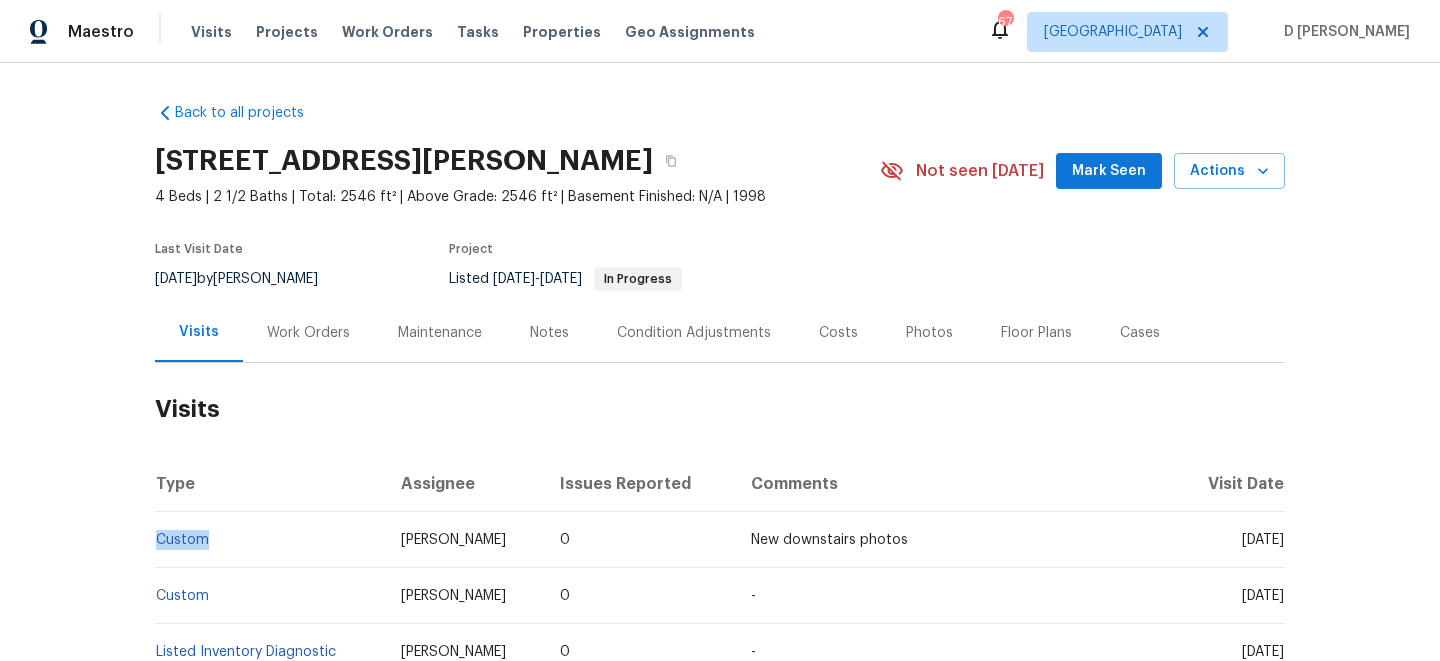 drag, startPoint x: 1207, startPoint y: 537, endPoint x: 1248, endPoint y: 539, distance: 41.04875 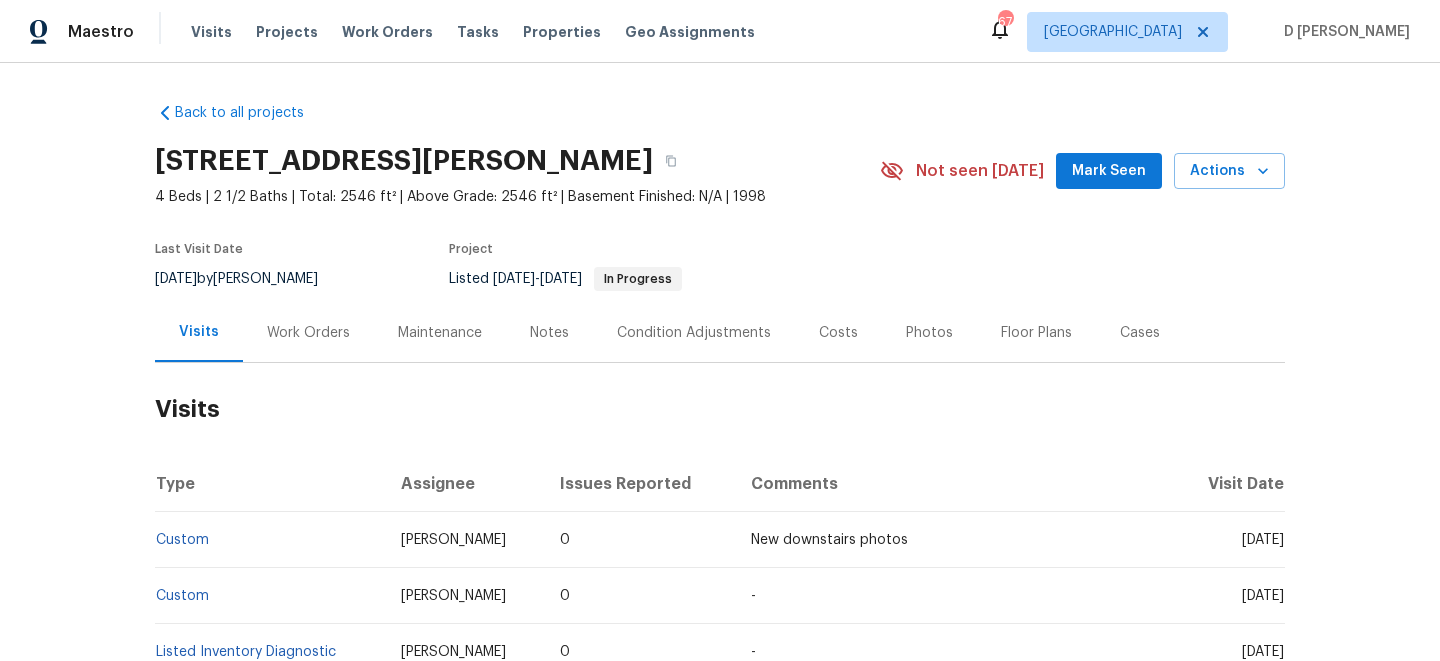 click on "Work Orders" at bounding box center (308, 333) 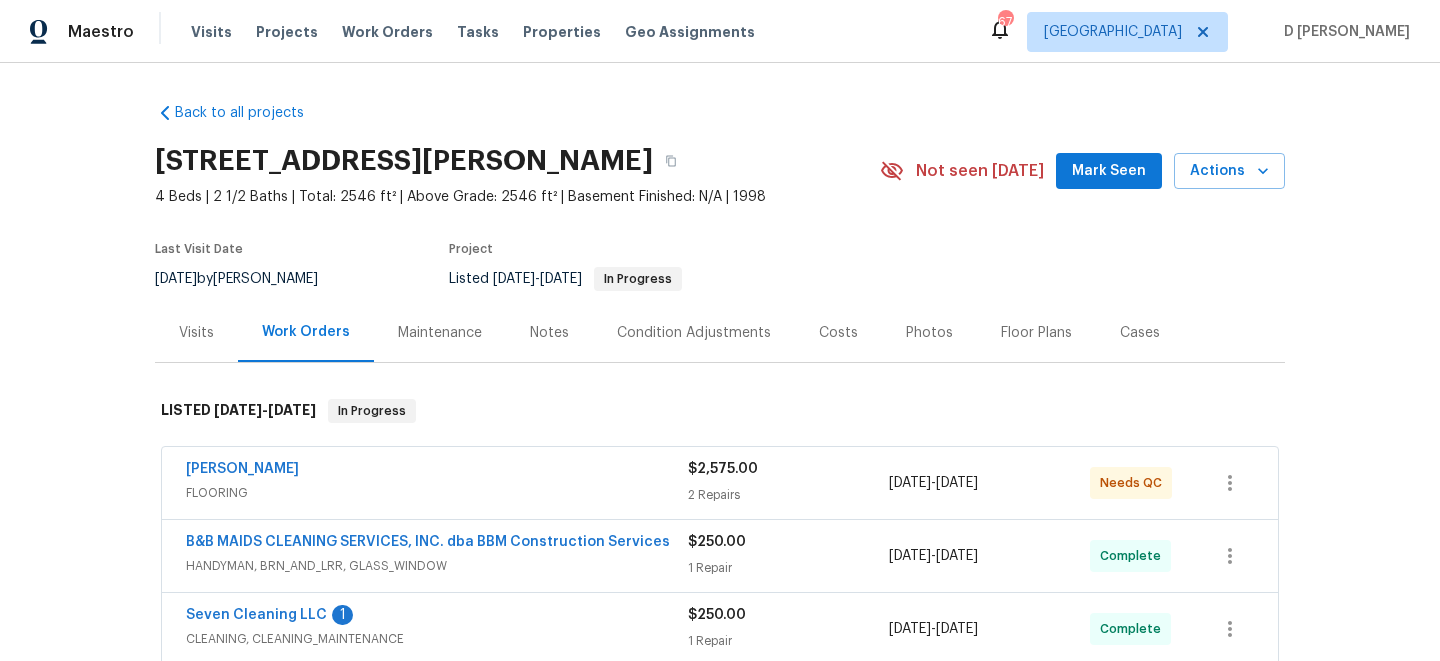 drag, startPoint x: 321, startPoint y: 475, endPoint x: 183, endPoint y: 464, distance: 138.43771 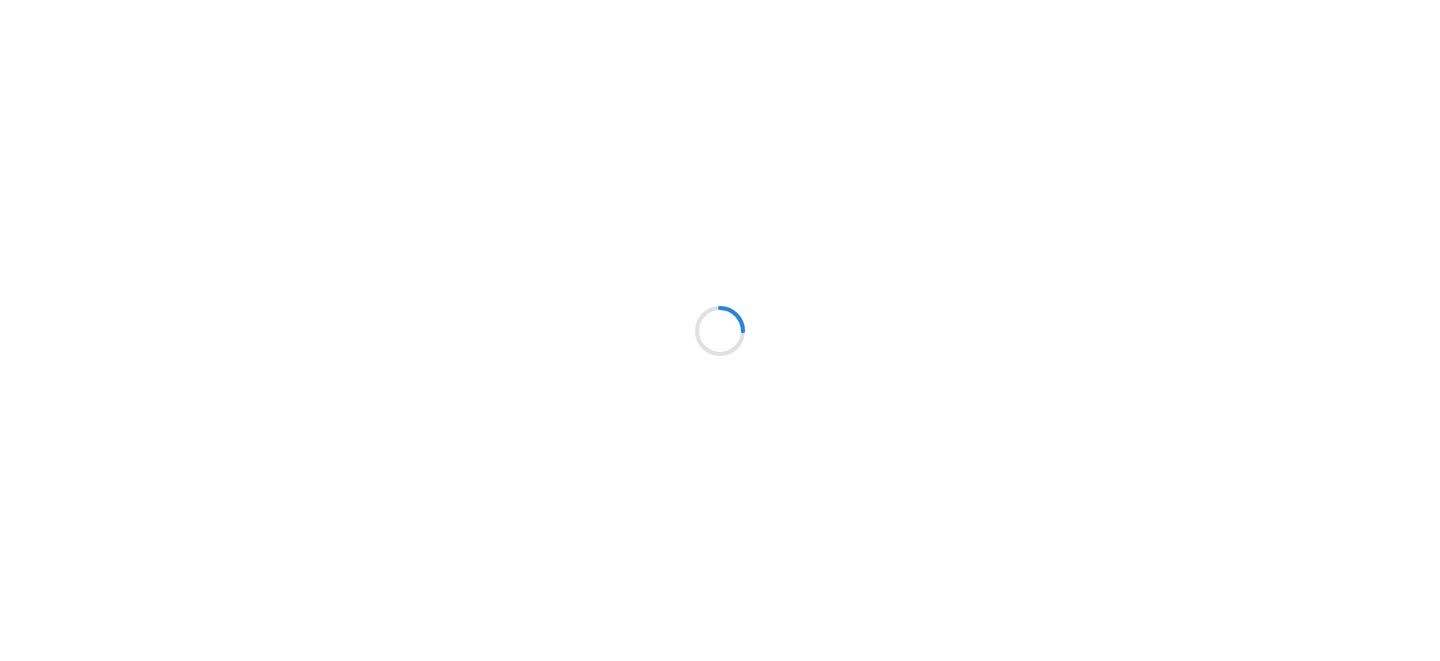 scroll, scrollTop: 0, scrollLeft: 0, axis: both 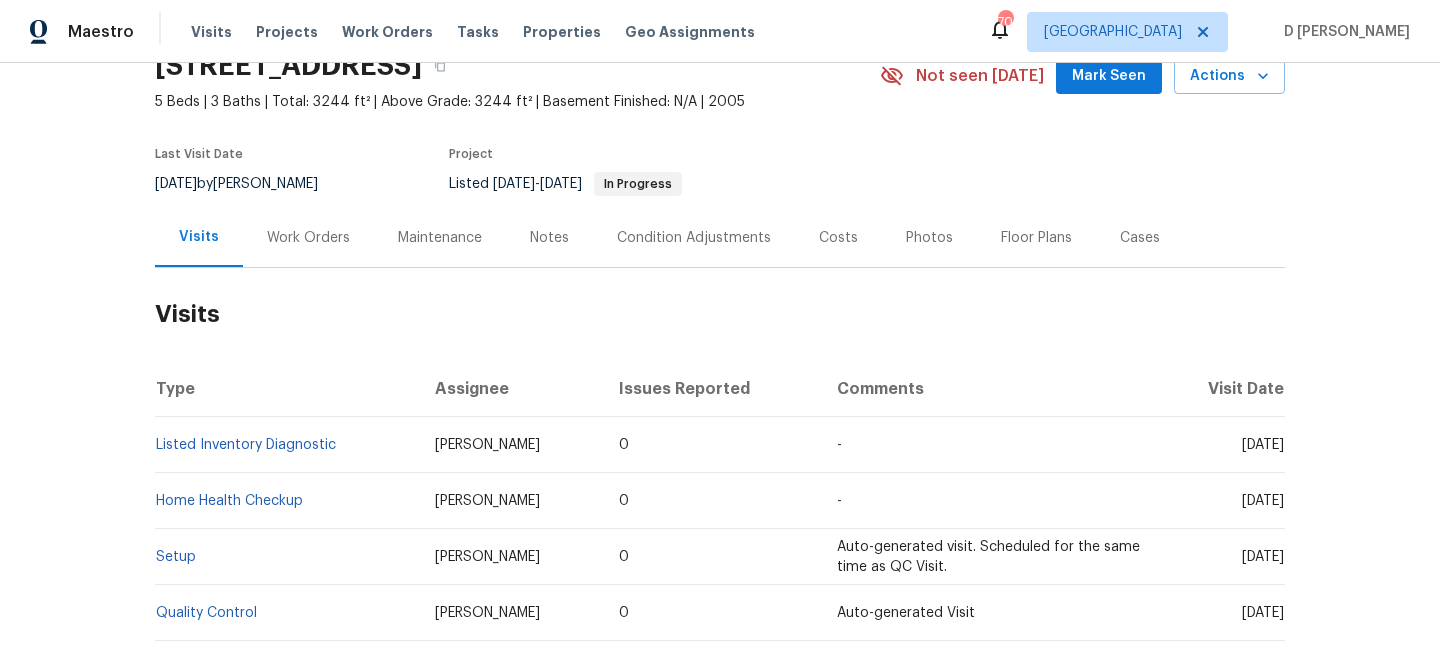 click on "Work Orders" at bounding box center (308, 238) 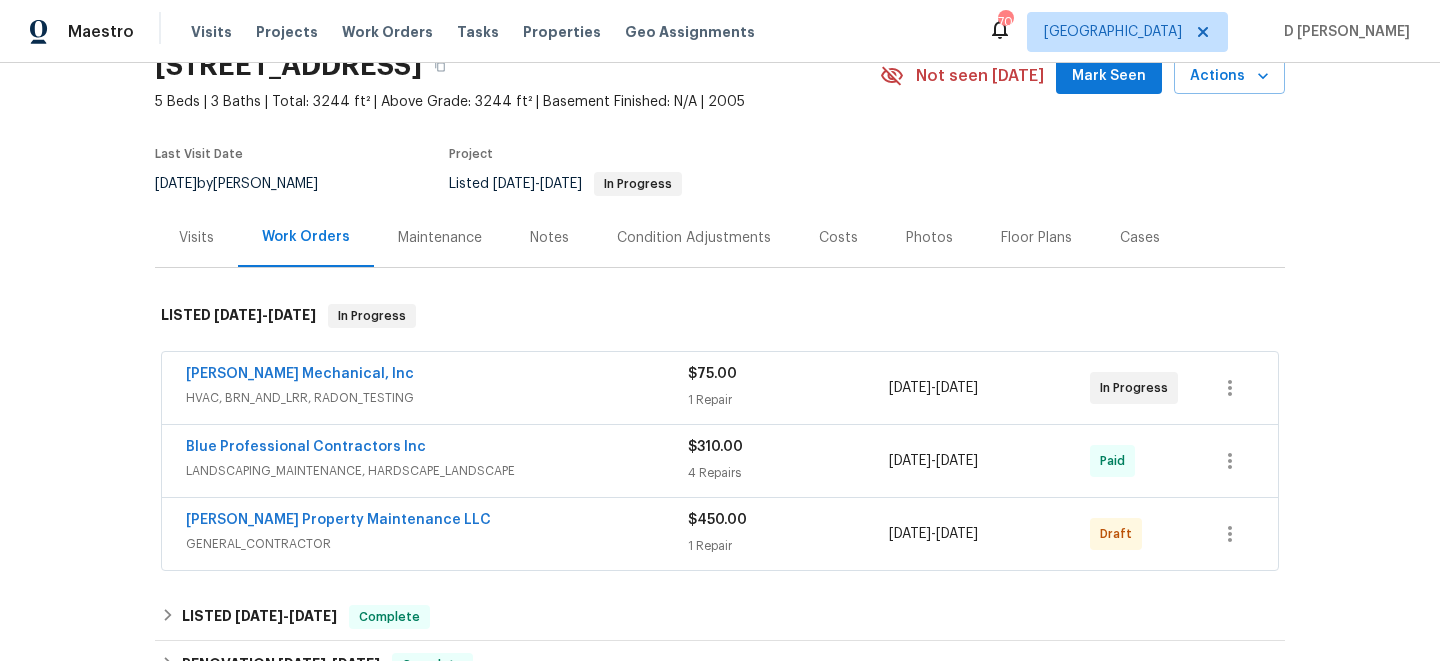 click on "HVAC, BRN_AND_LRR, RADON_TESTING" at bounding box center (437, 398) 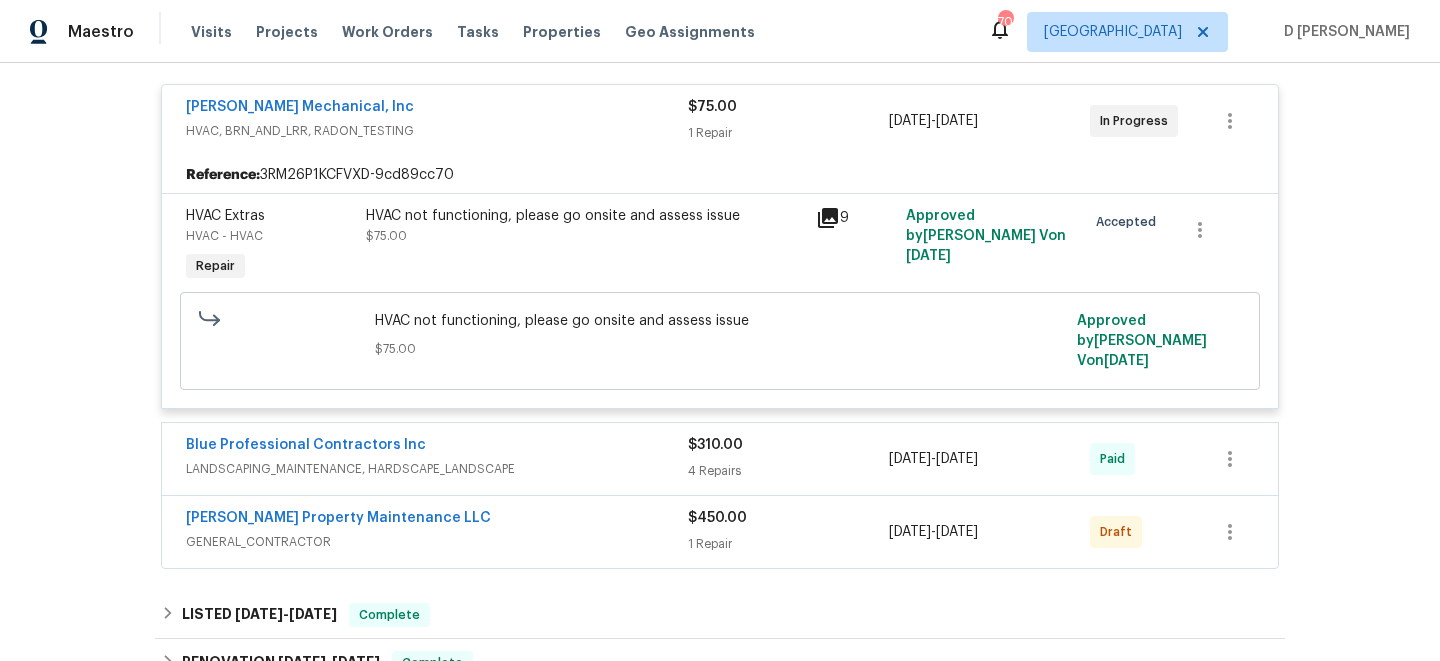 scroll, scrollTop: 469, scrollLeft: 0, axis: vertical 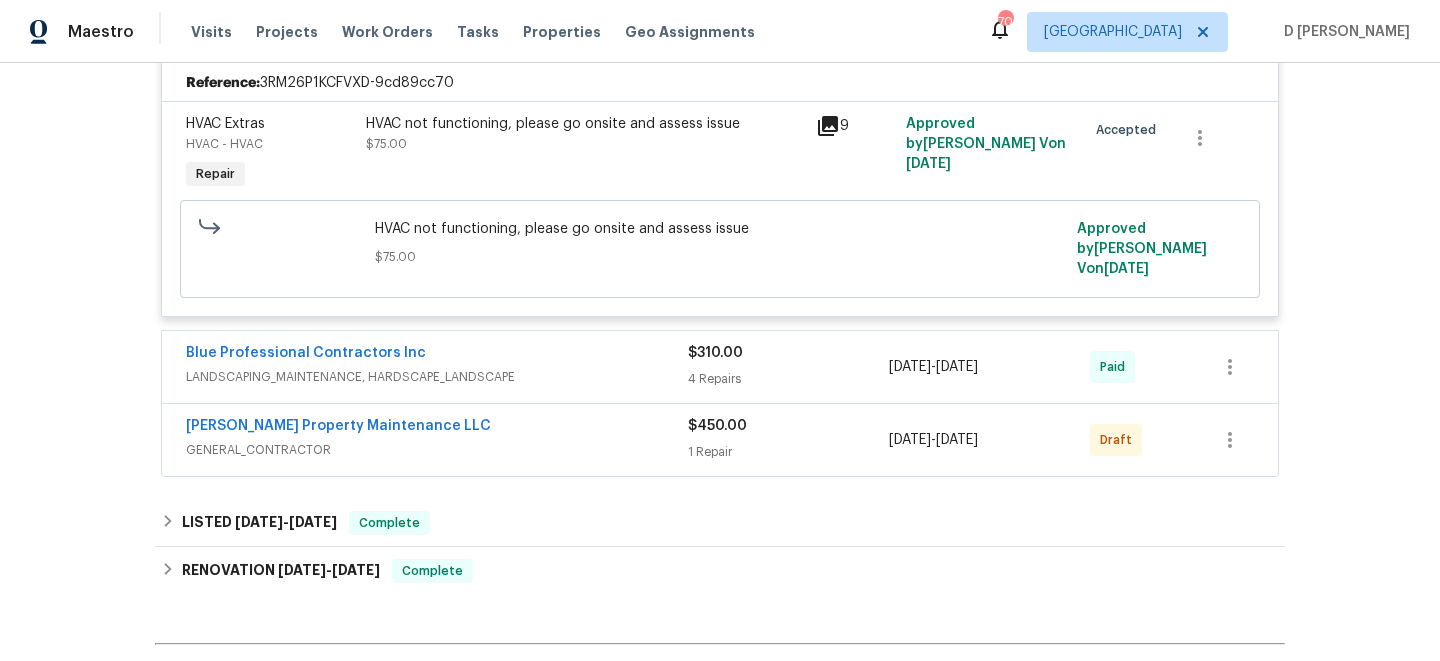 click on "GENERAL_CONTRACTOR" at bounding box center [437, 450] 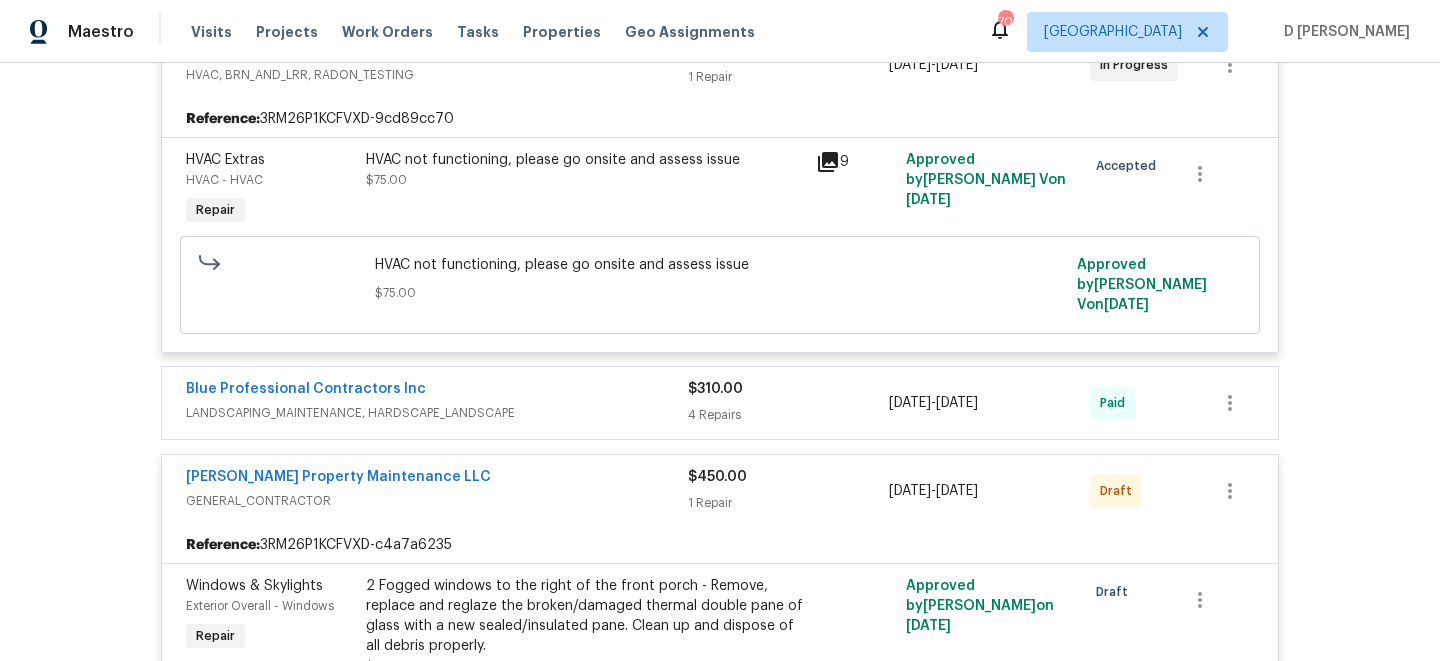 scroll, scrollTop: 435, scrollLeft: 0, axis: vertical 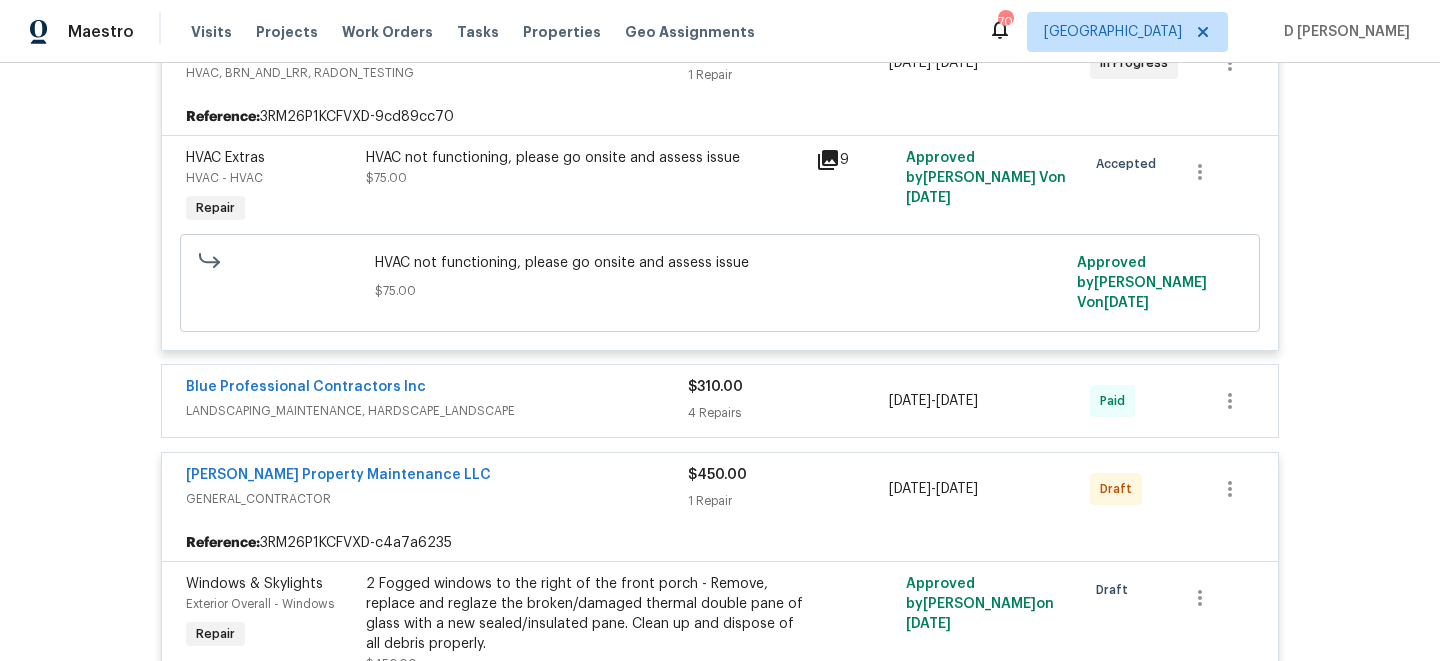 click on "GENERAL_CONTRACTOR" at bounding box center (437, 499) 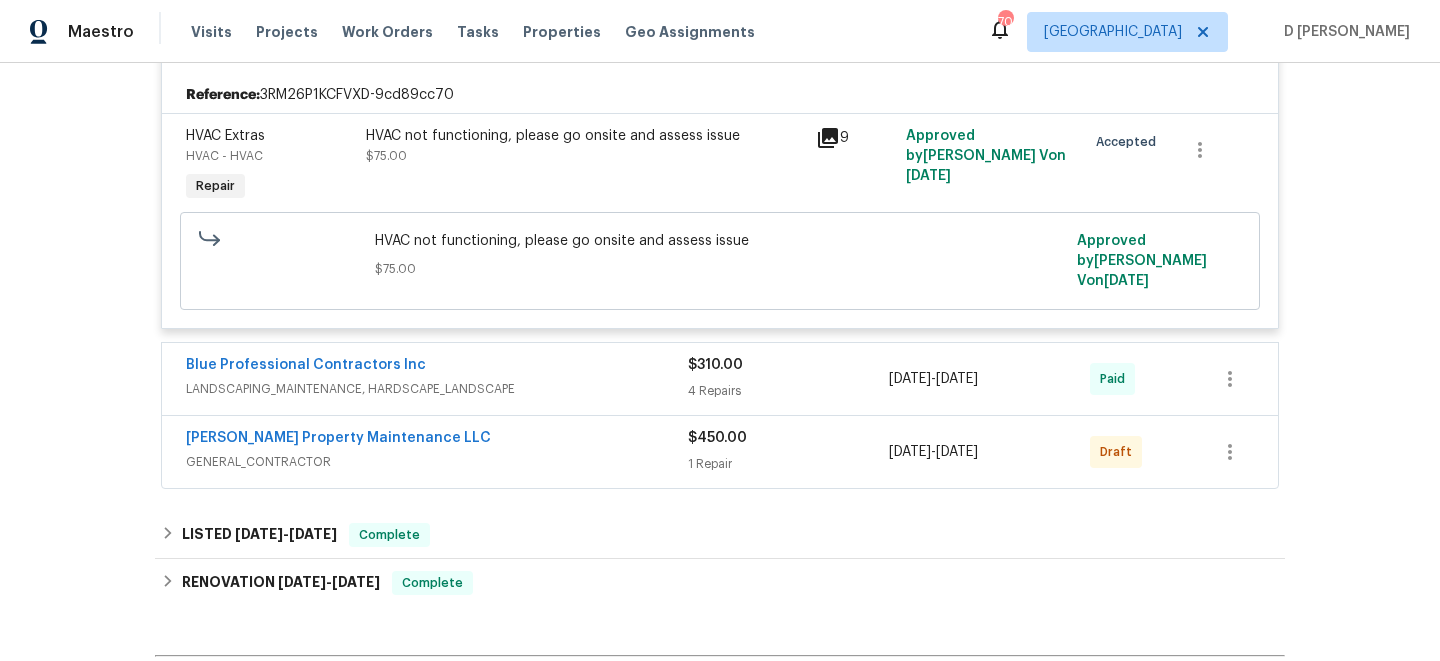 scroll, scrollTop: 465, scrollLeft: 0, axis: vertical 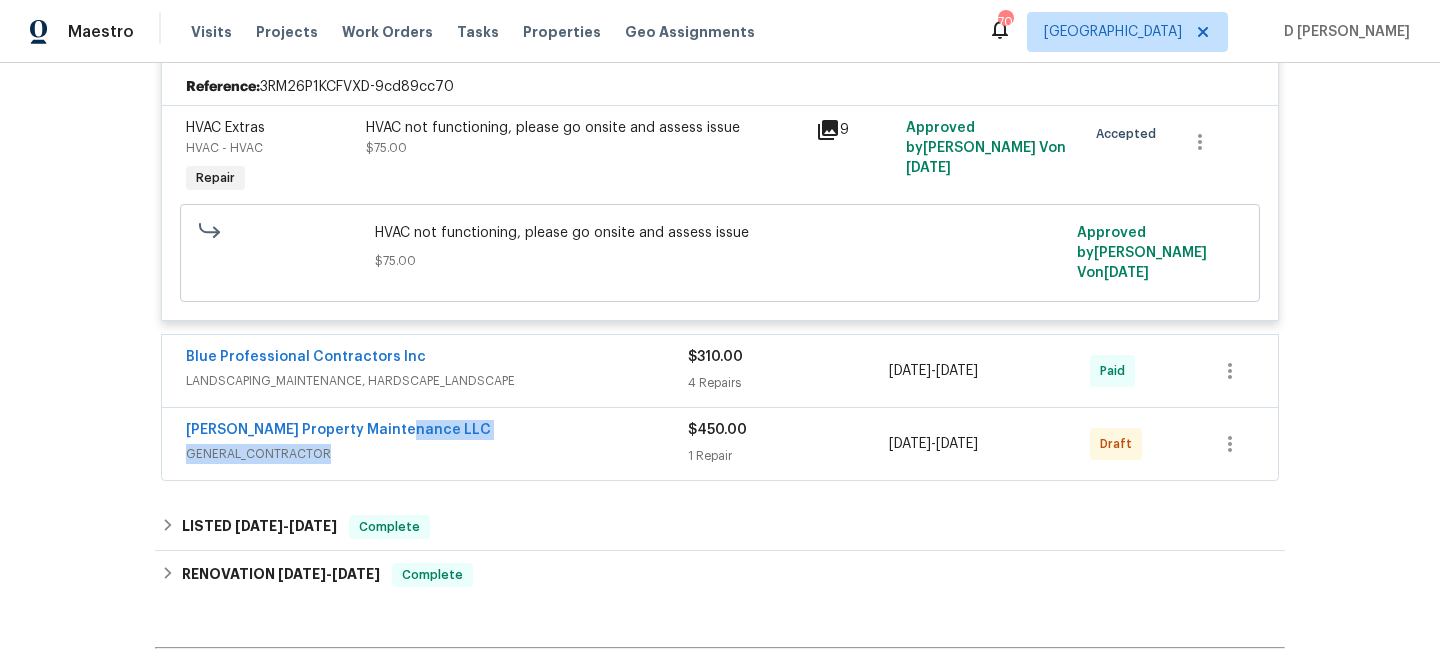 click on "GENERAL_CONTRACTOR" at bounding box center (437, 454) 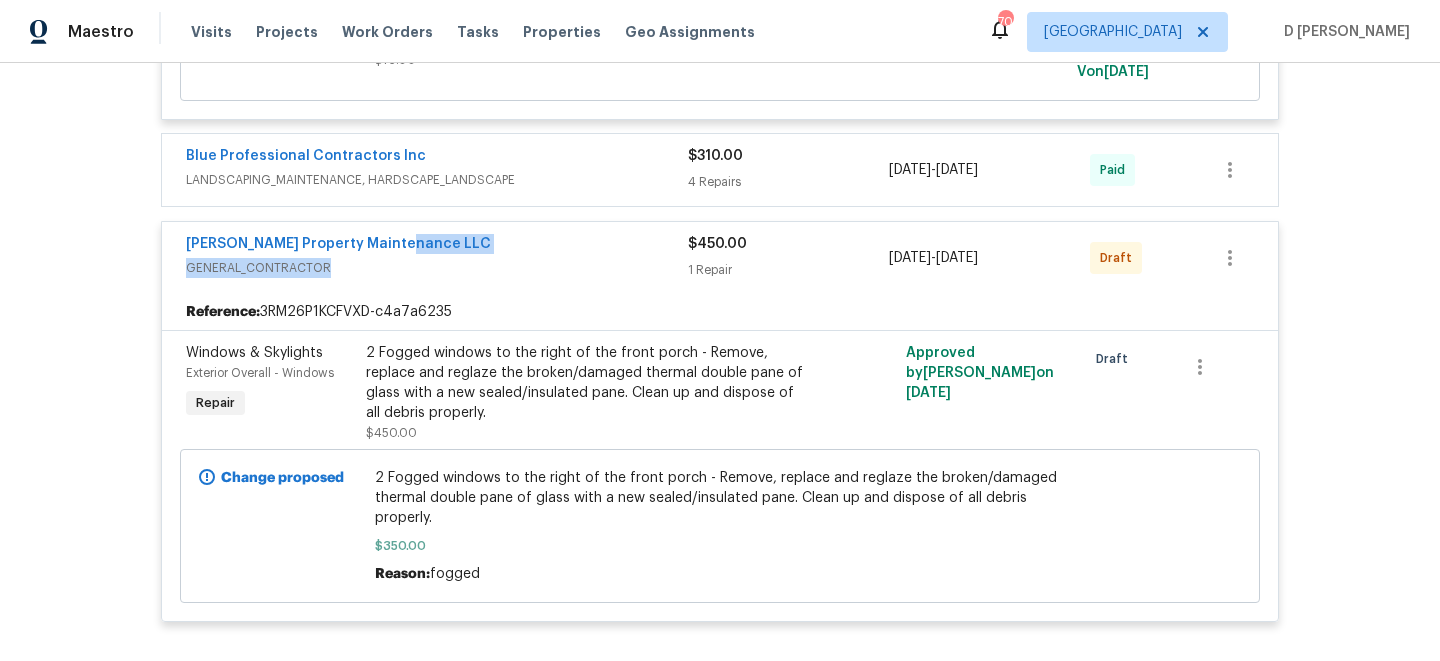 scroll, scrollTop: 673, scrollLeft: 0, axis: vertical 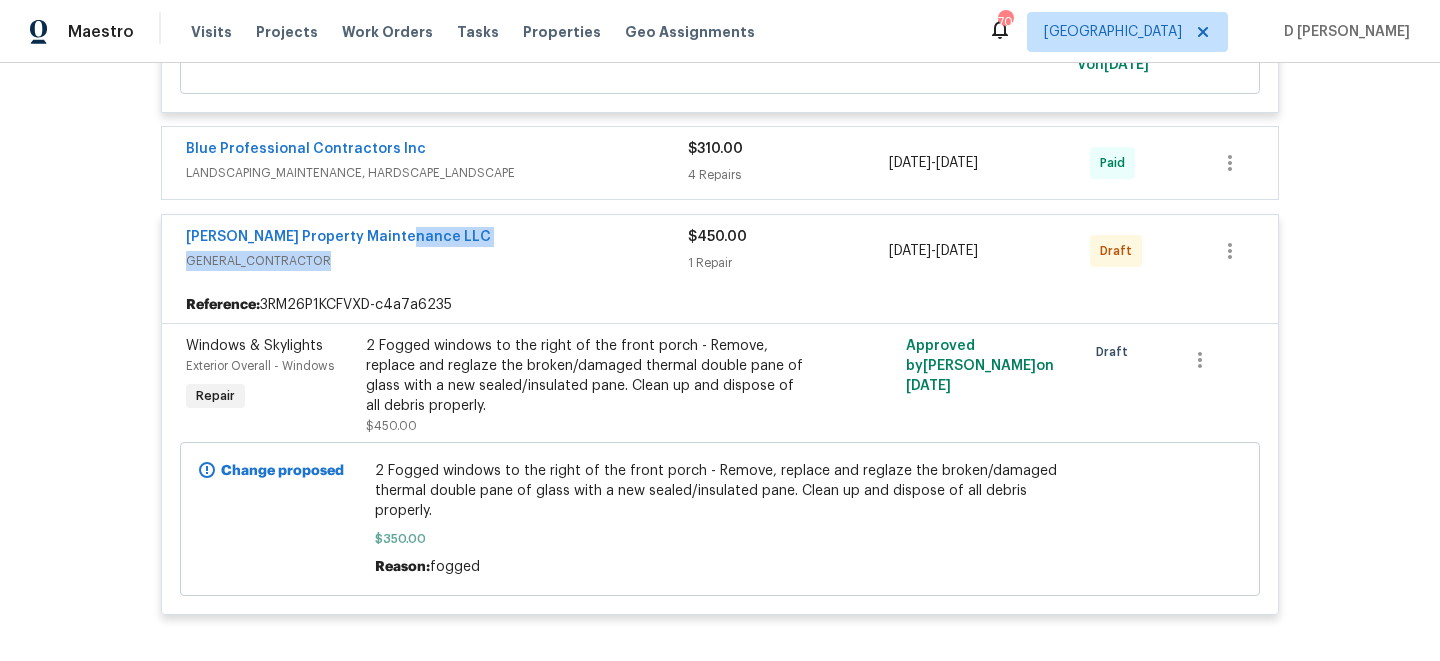 click on "GENERAL_CONTRACTOR" at bounding box center [437, 261] 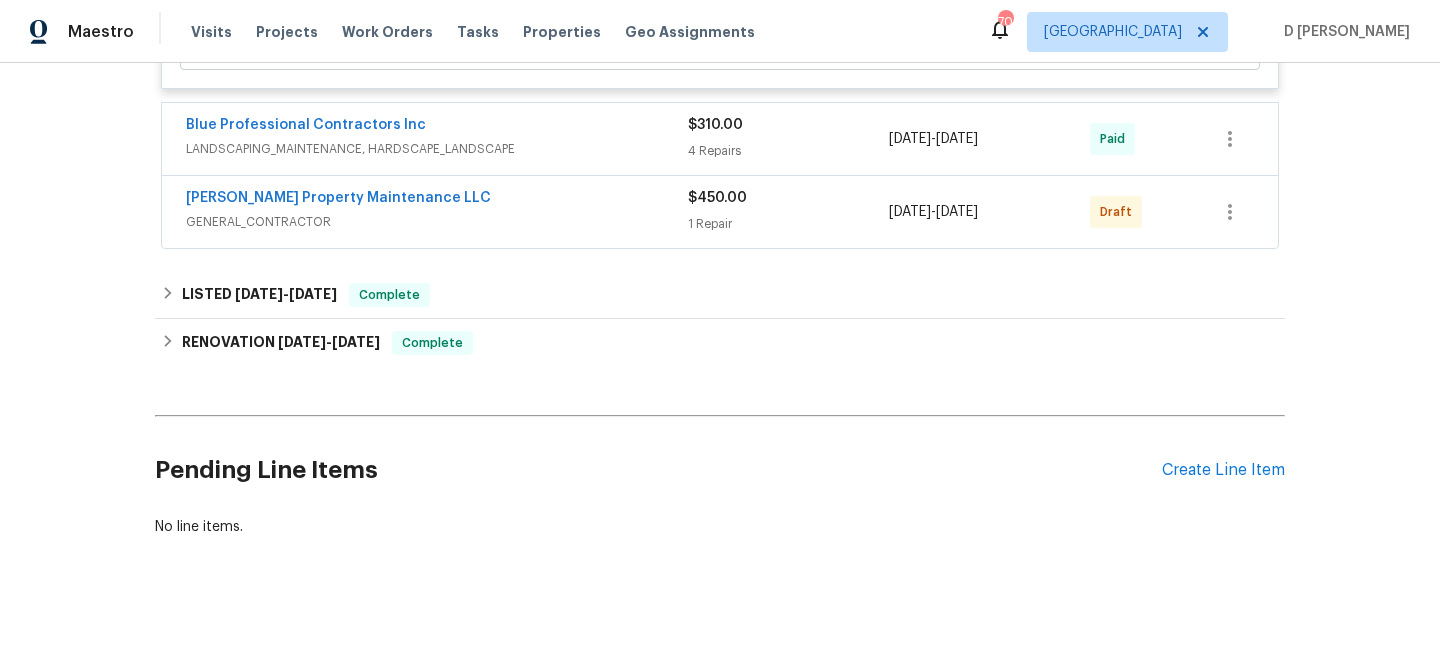 scroll, scrollTop: 0, scrollLeft: 0, axis: both 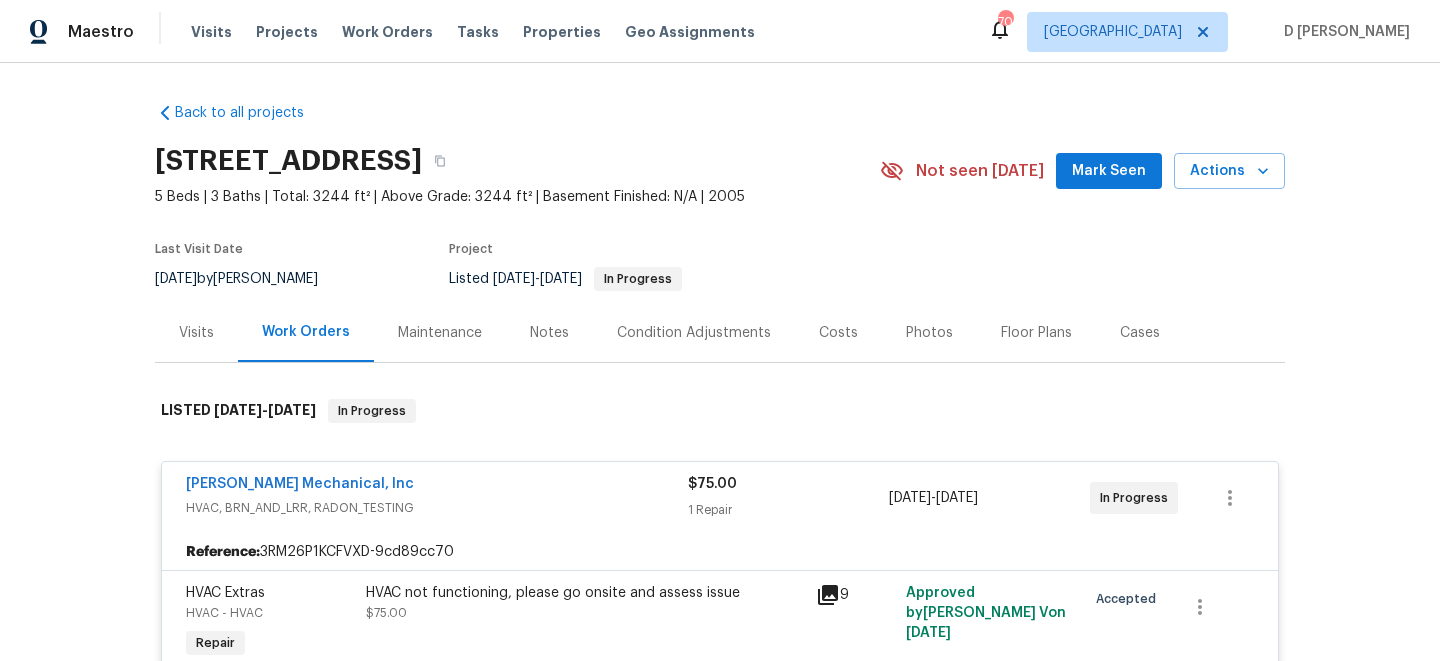 click on "Visits" at bounding box center [196, 333] 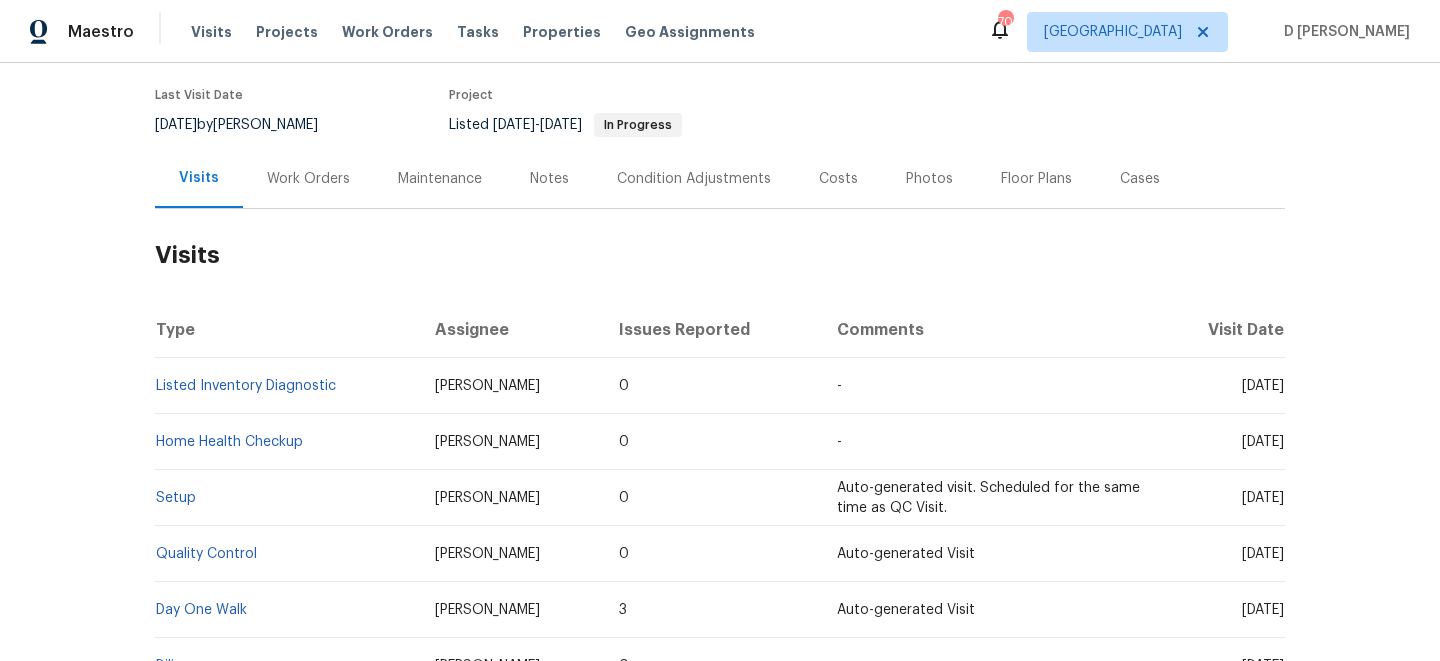 scroll, scrollTop: 197, scrollLeft: 0, axis: vertical 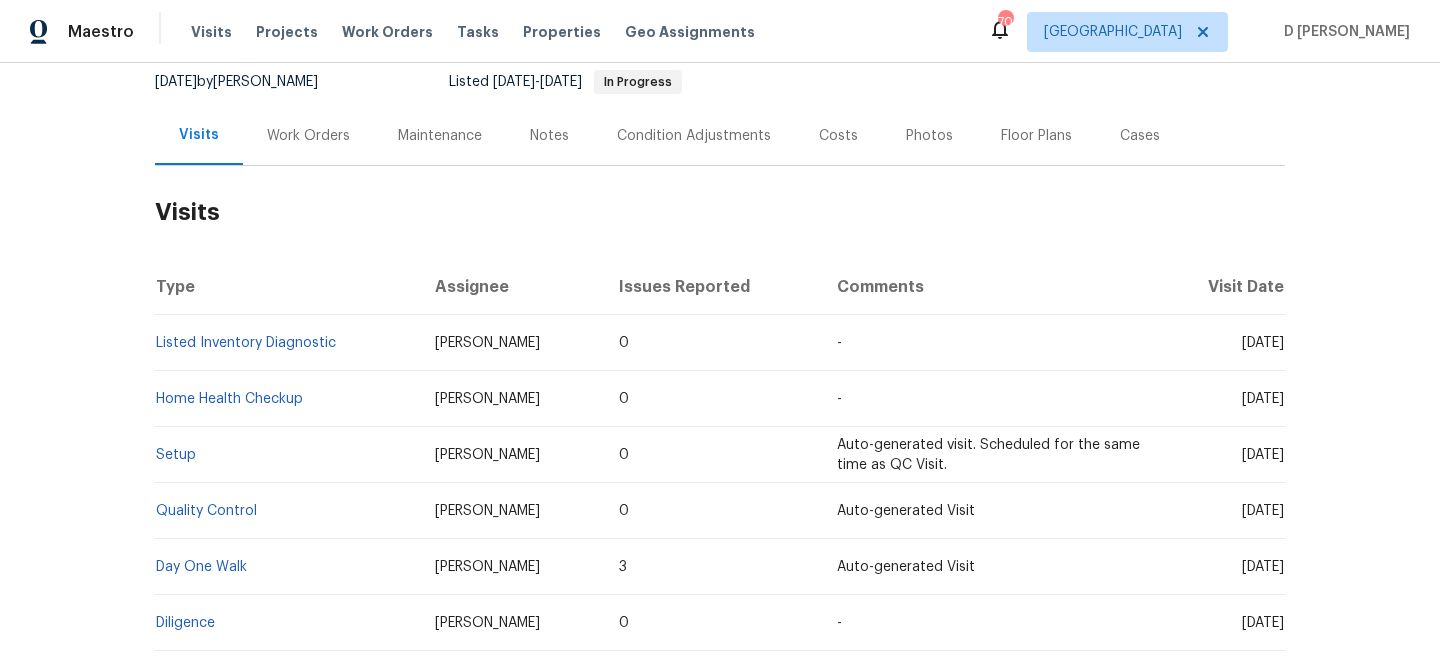 click on "Work Orders" at bounding box center [308, 136] 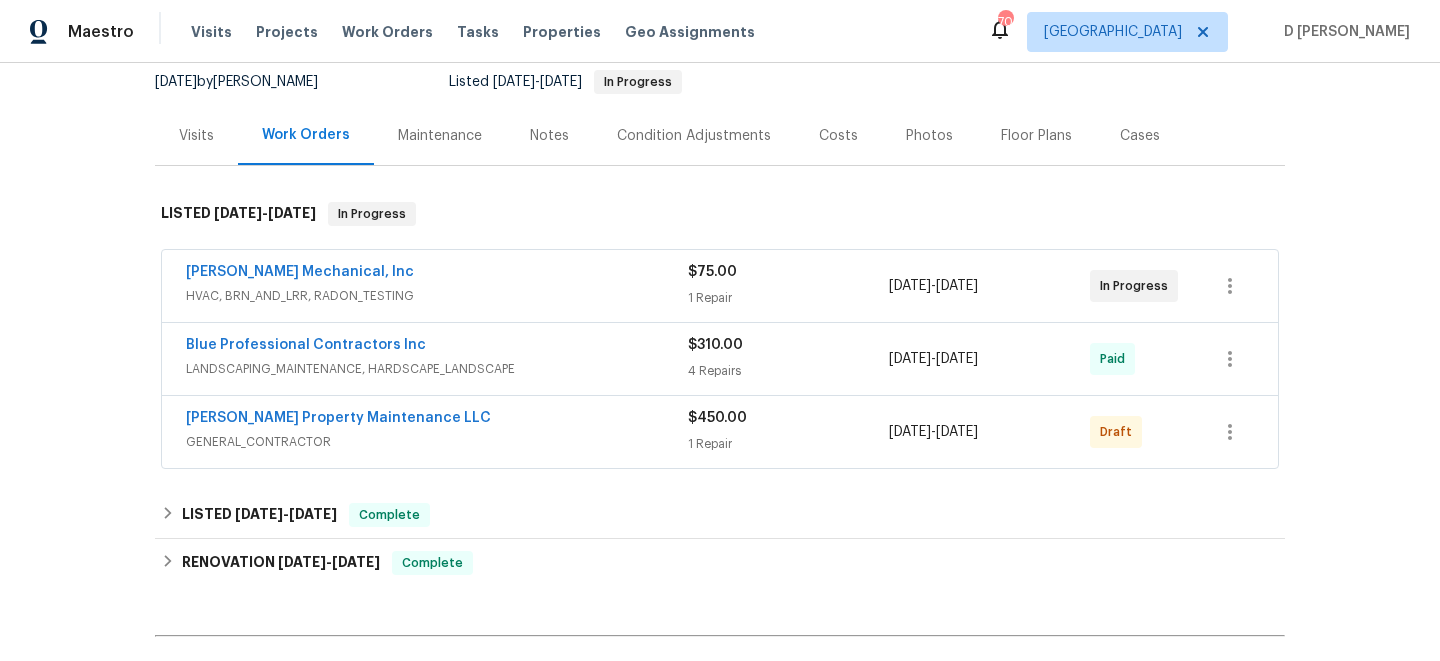 click on "Visits" at bounding box center (196, 136) 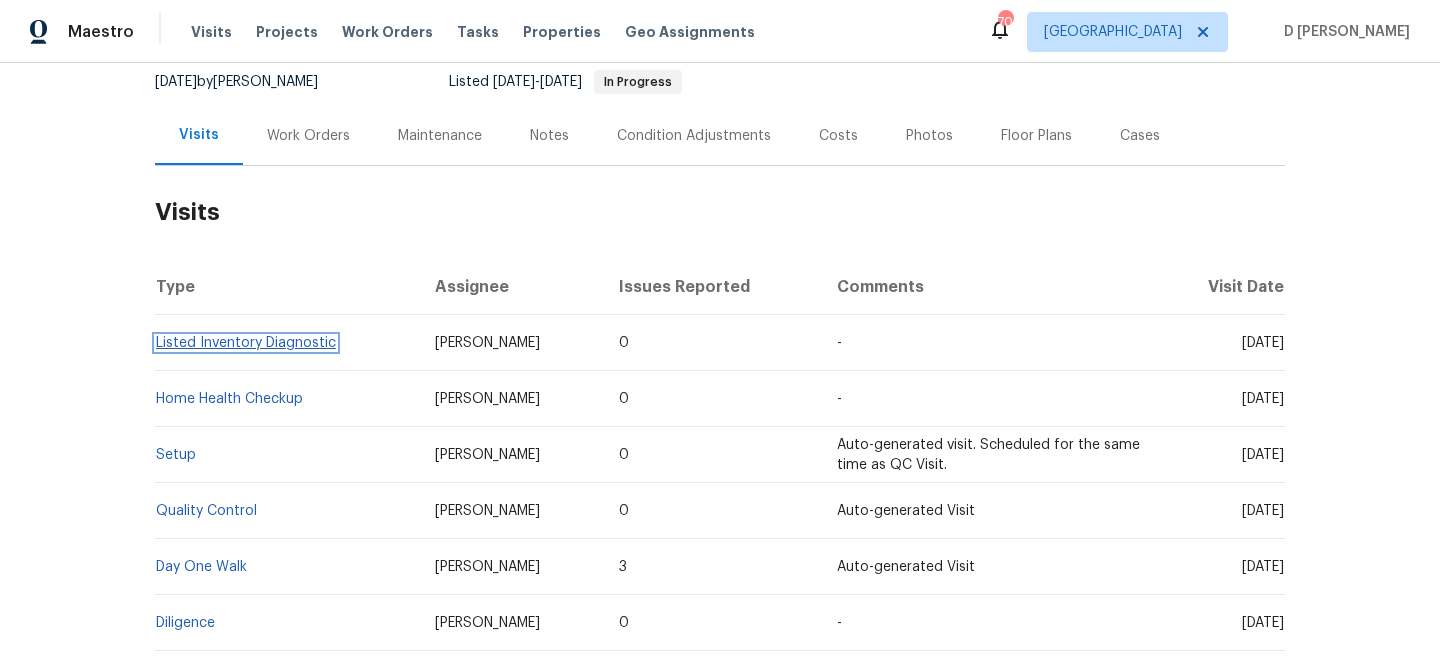 click on "Listed Inventory Diagnostic" at bounding box center [246, 343] 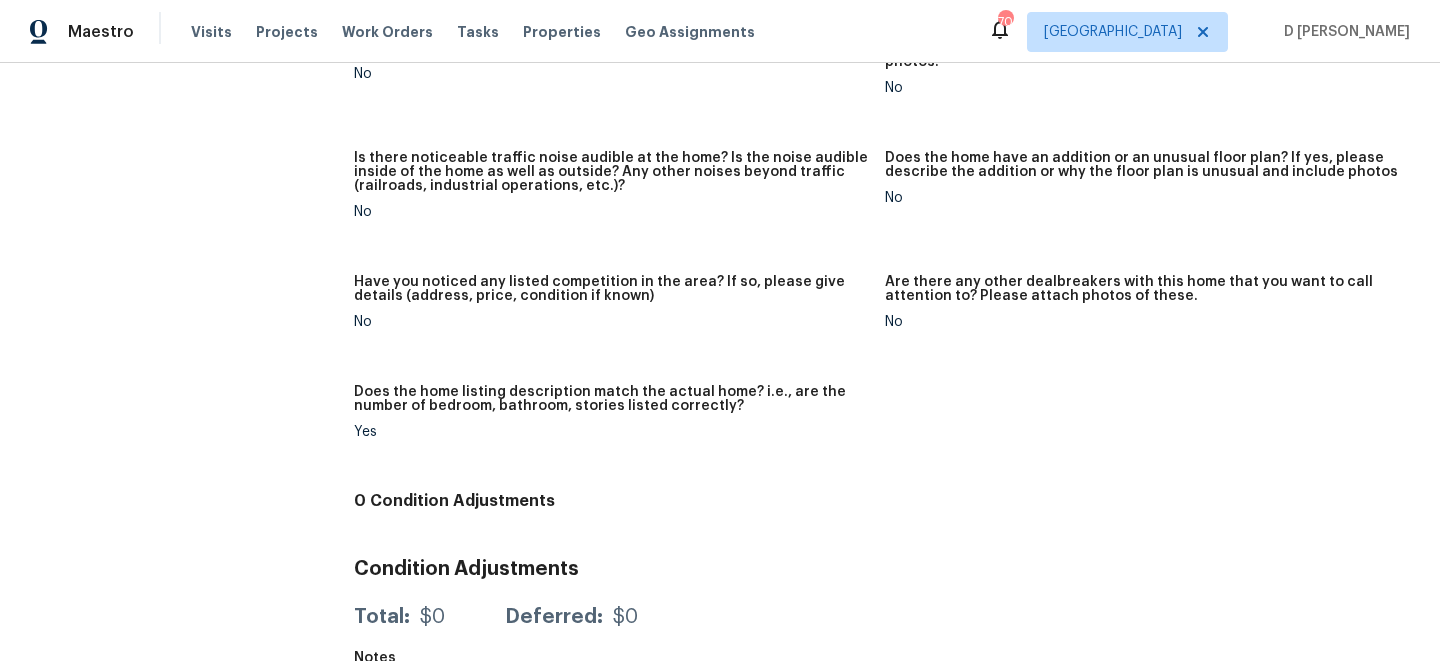 scroll, scrollTop: 0, scrollLeft: 0, axis: both 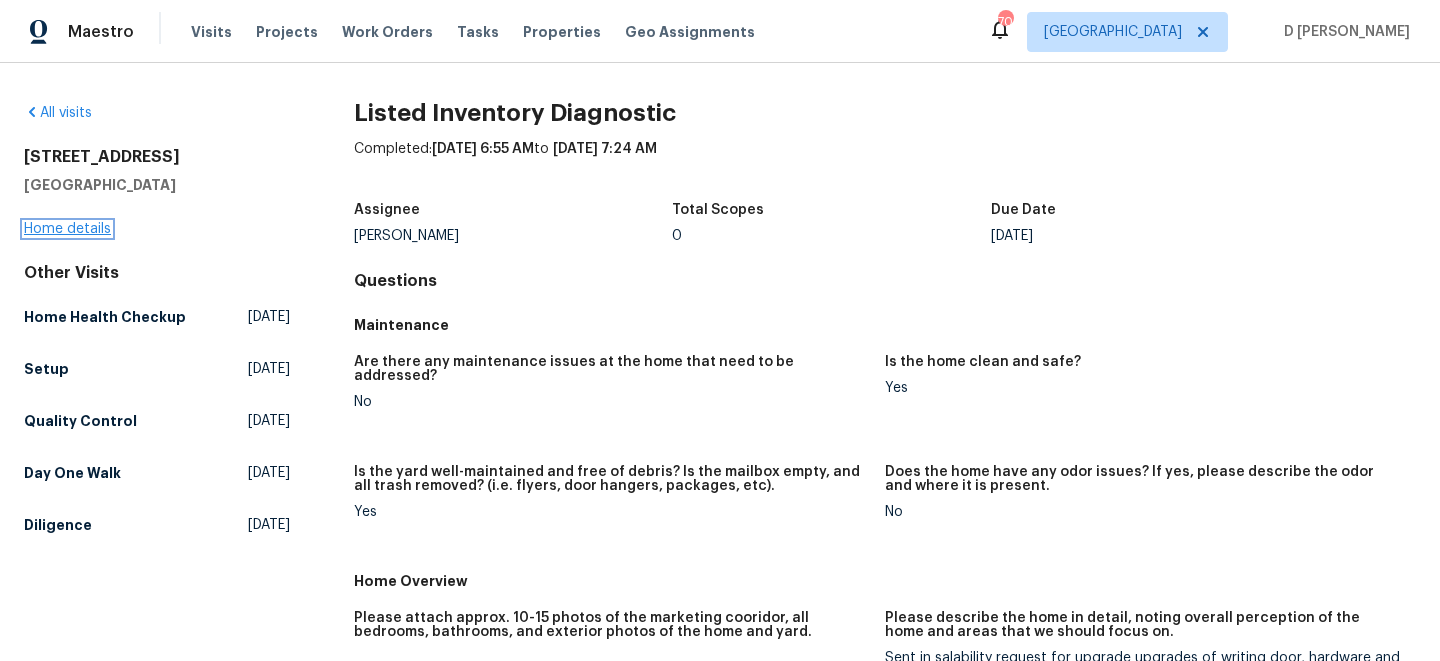click on "Home details" at bounding box center [67, 229] 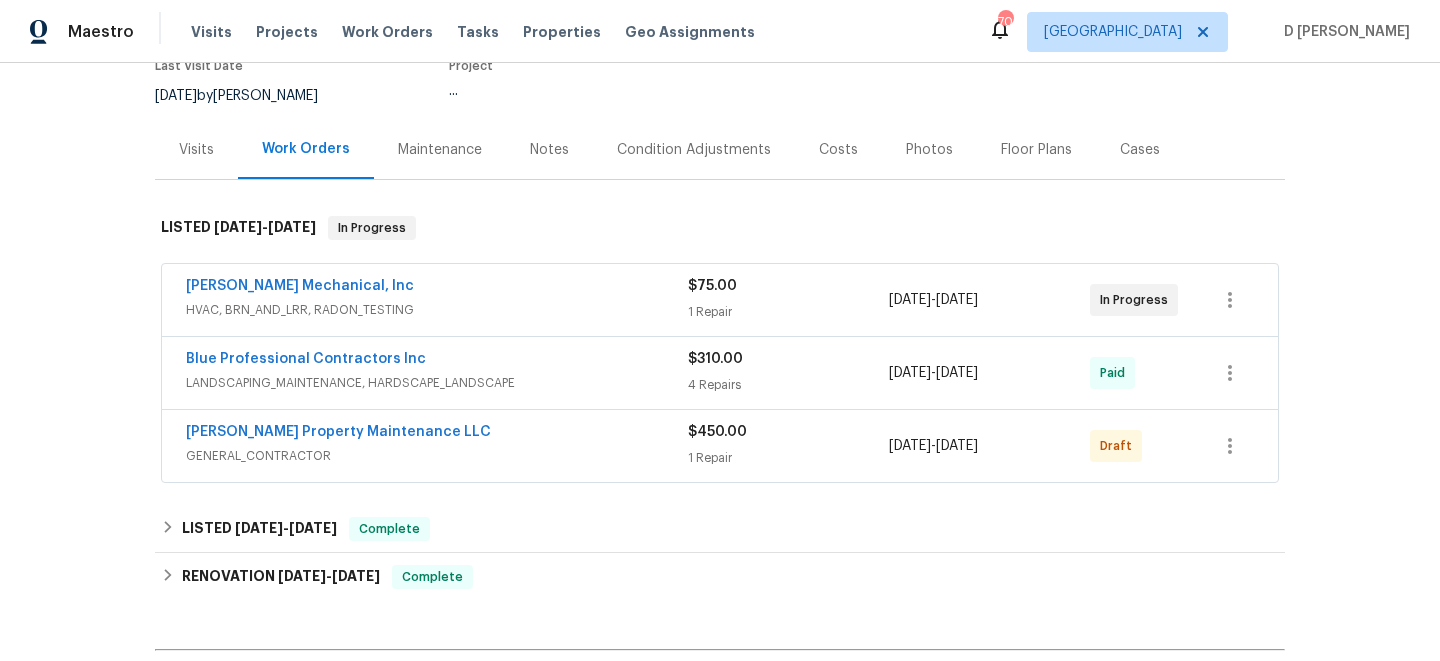 scroll, scrollTop: 195, scrollLeft: 0, axis: vertical 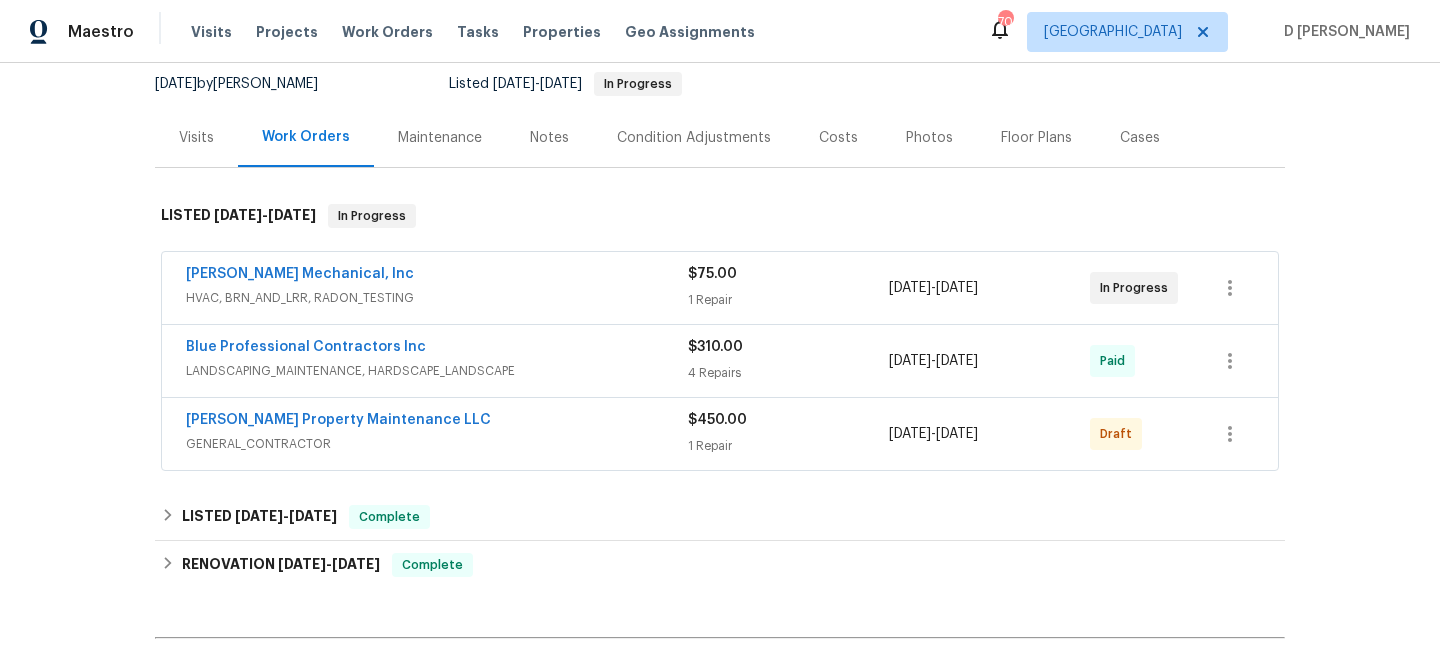 click on "HVAC, BRN_AND_LRR, RADON_TESTING" at bounding box center [437, 298] 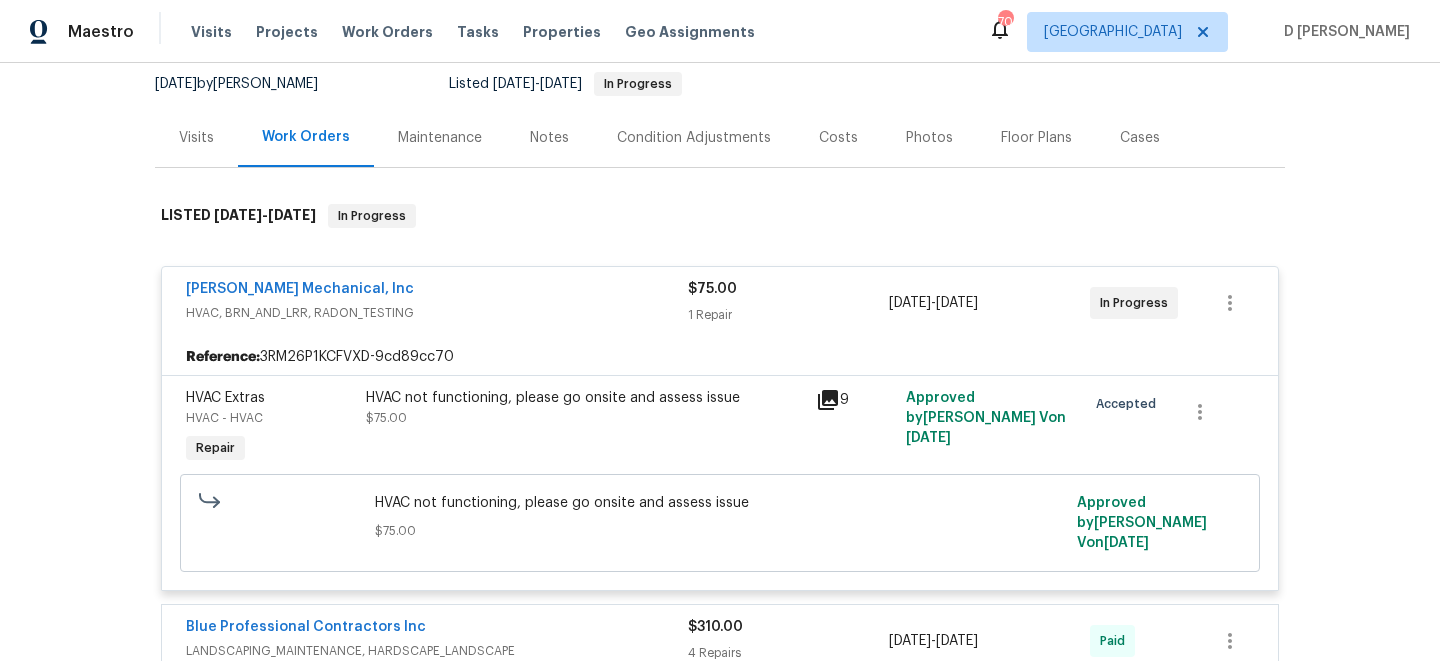 click on "HVAC, BRN_AND_LRR, RADON_TESTING" at bounding box center [437, 313] 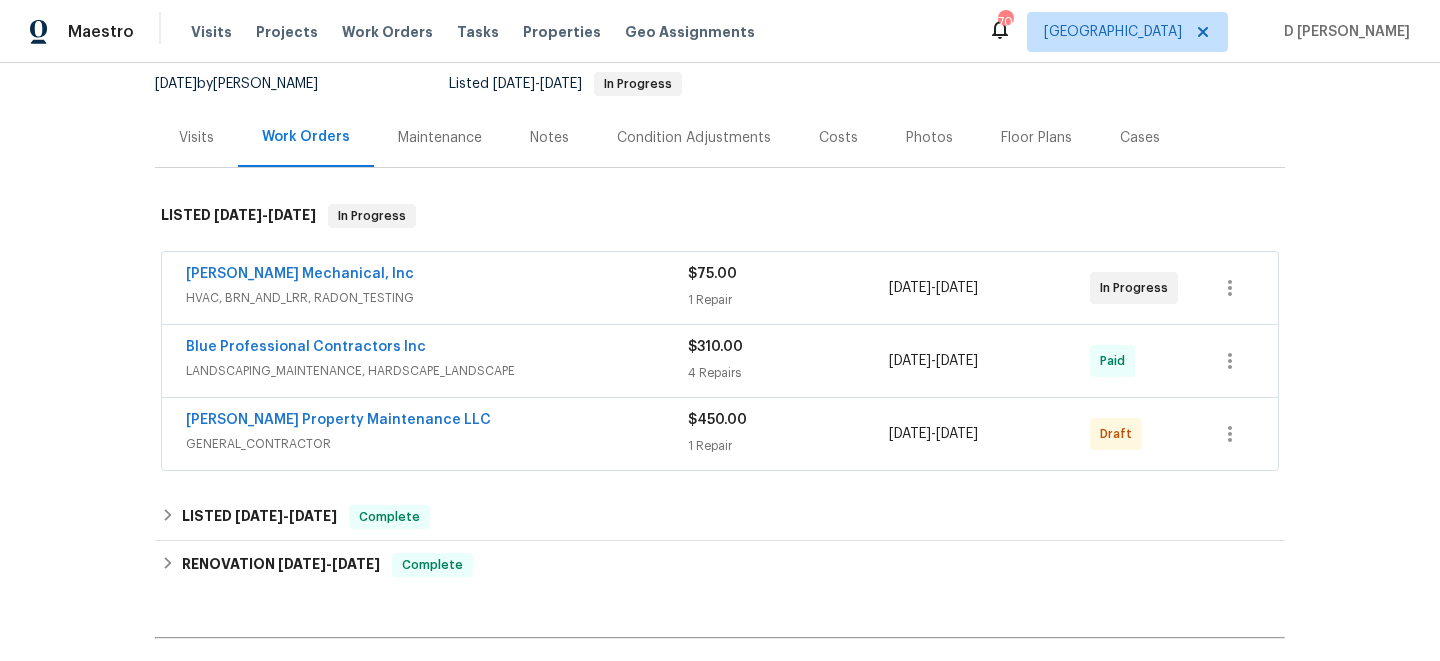 click on "Visits" at bounding box center (196, 138) 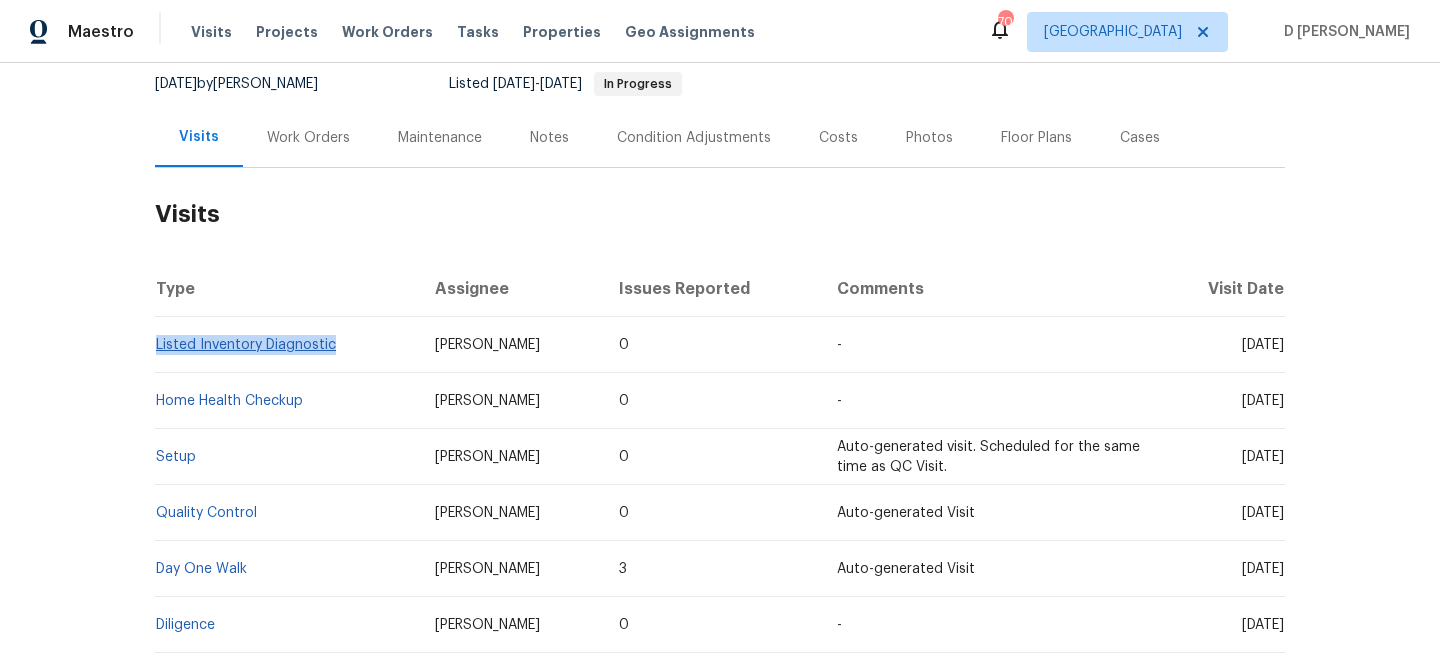 drag, startPoint x: 344, startPoint y: 345, endPoint x: 157, endPoint y: 351, distance: 187.09624 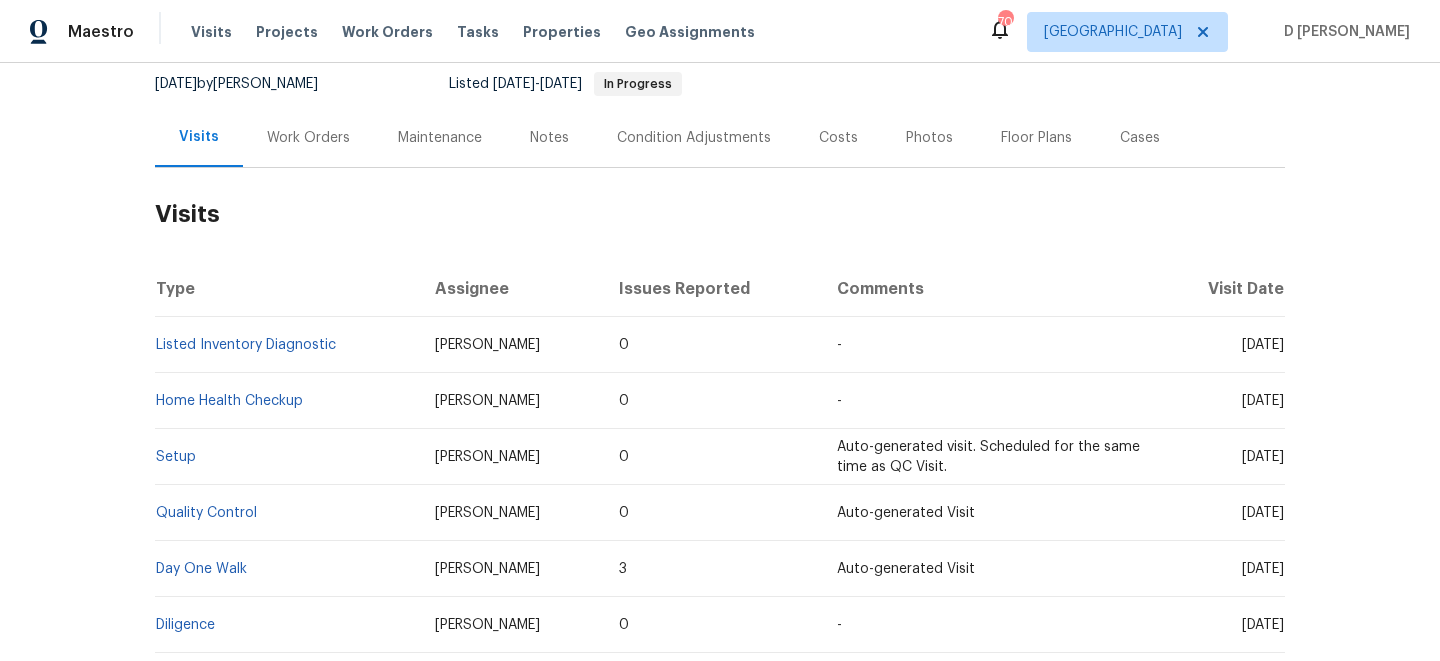 click on "Sat, Apr 26 2025" at bounding box center [1222, 401] 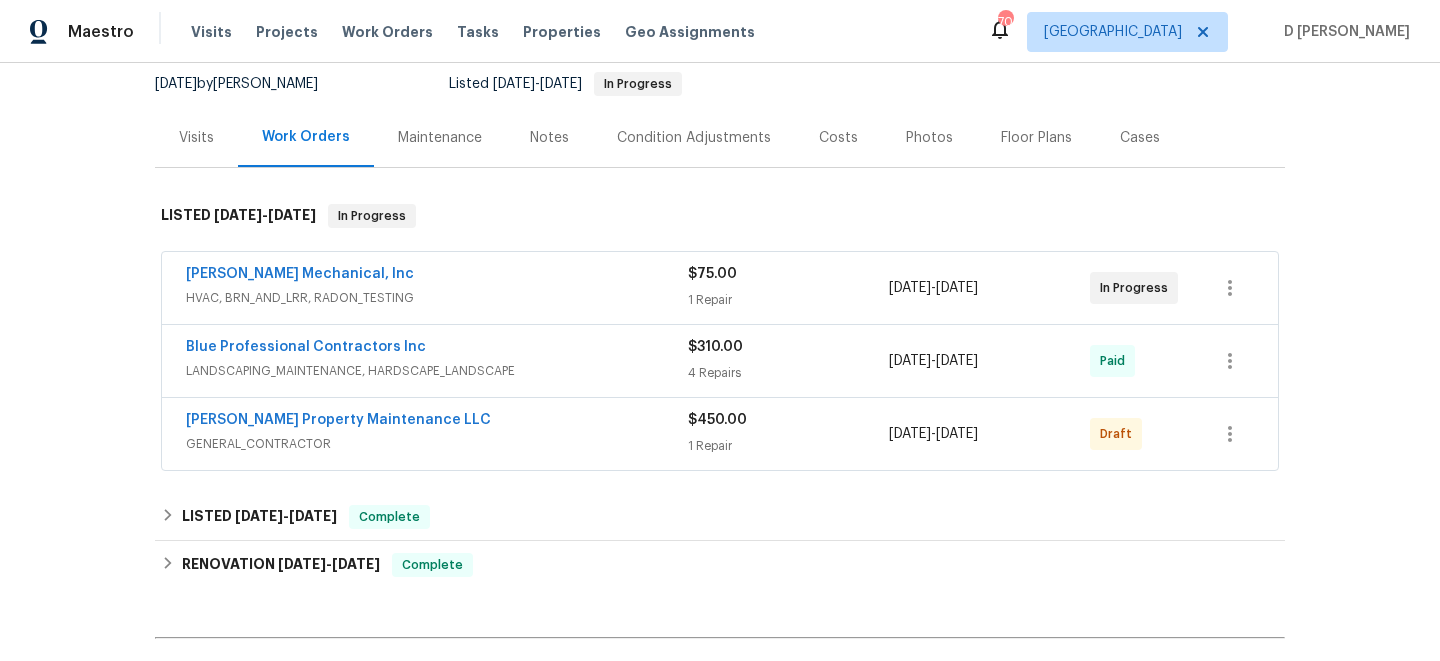 click on "LANDSCAPING_MAINTENANCE, HARDSCAPE_LANDSCAPE" at bounding box center [437, 371] 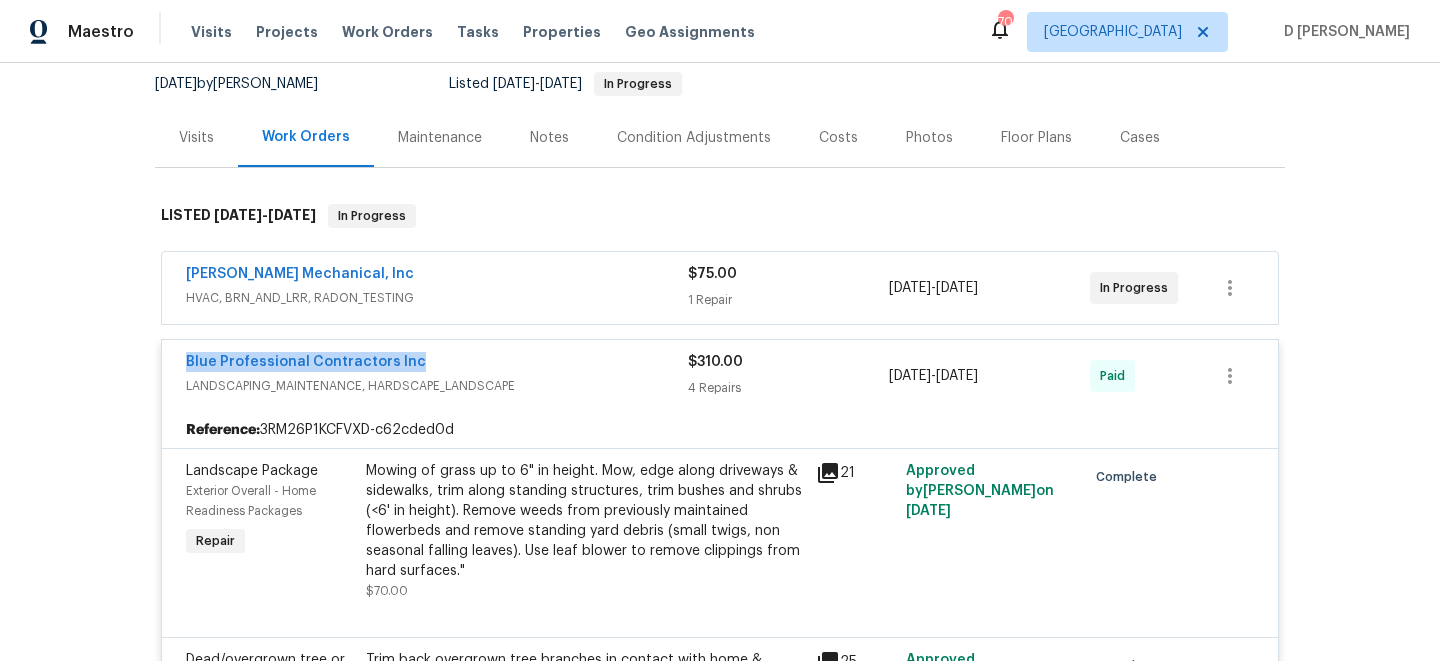 drag, startPoint x: 179, startPoint y: 365, endPoint x: 441, endPoint y: 357, distance: 262.1221 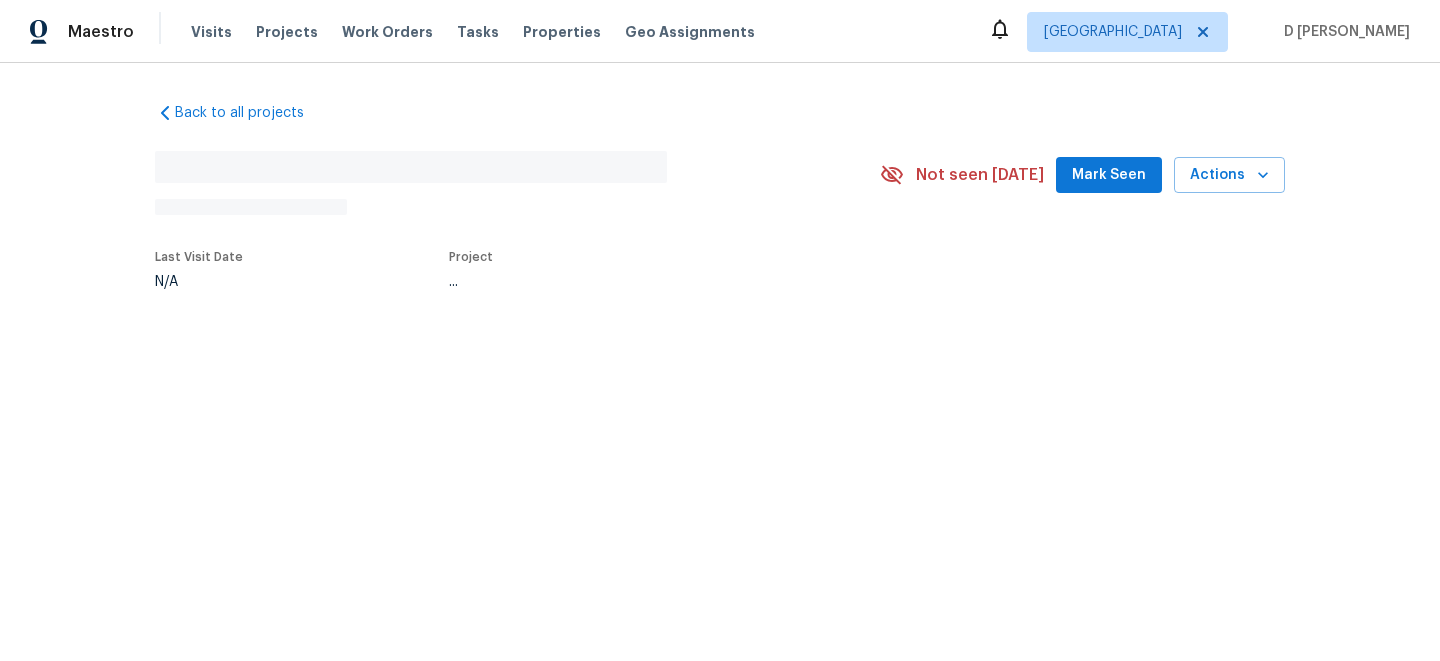 scroll, scrollTop: 0, scrollLeft: 0, axis: both 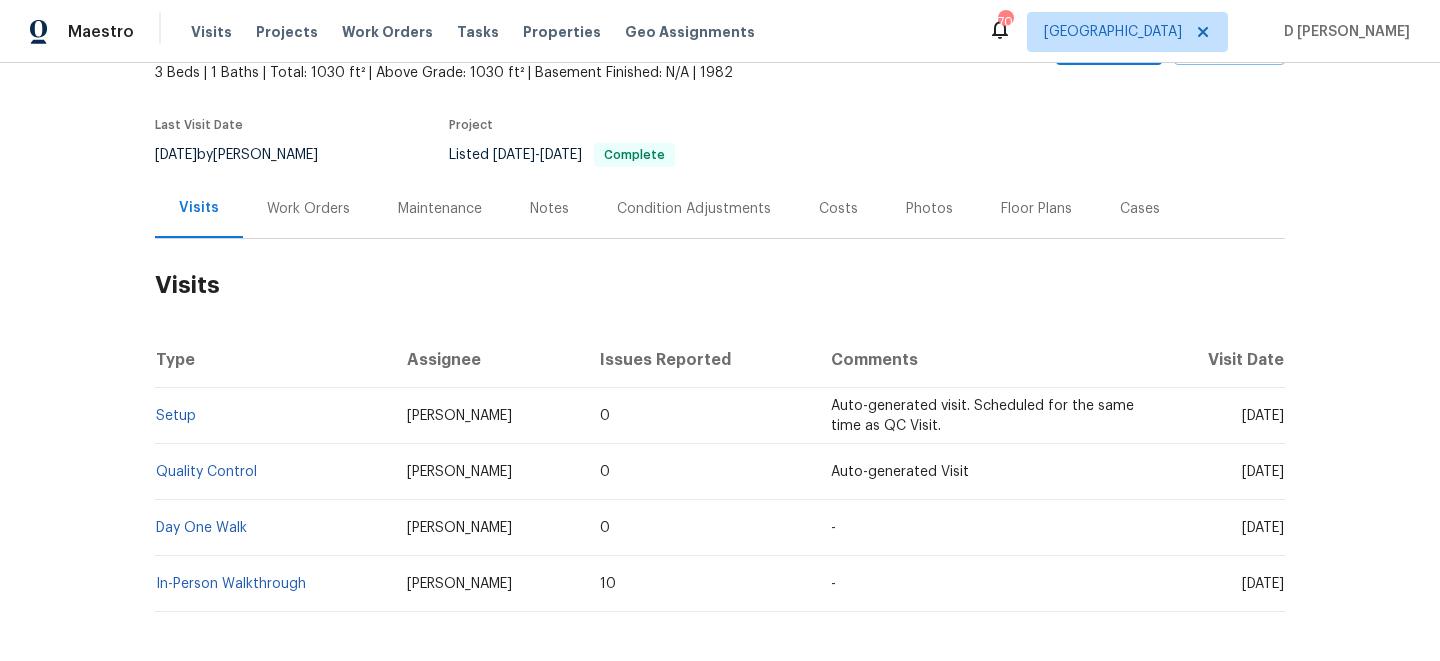 click on "Work Orders" at bounding box center (308, 209) 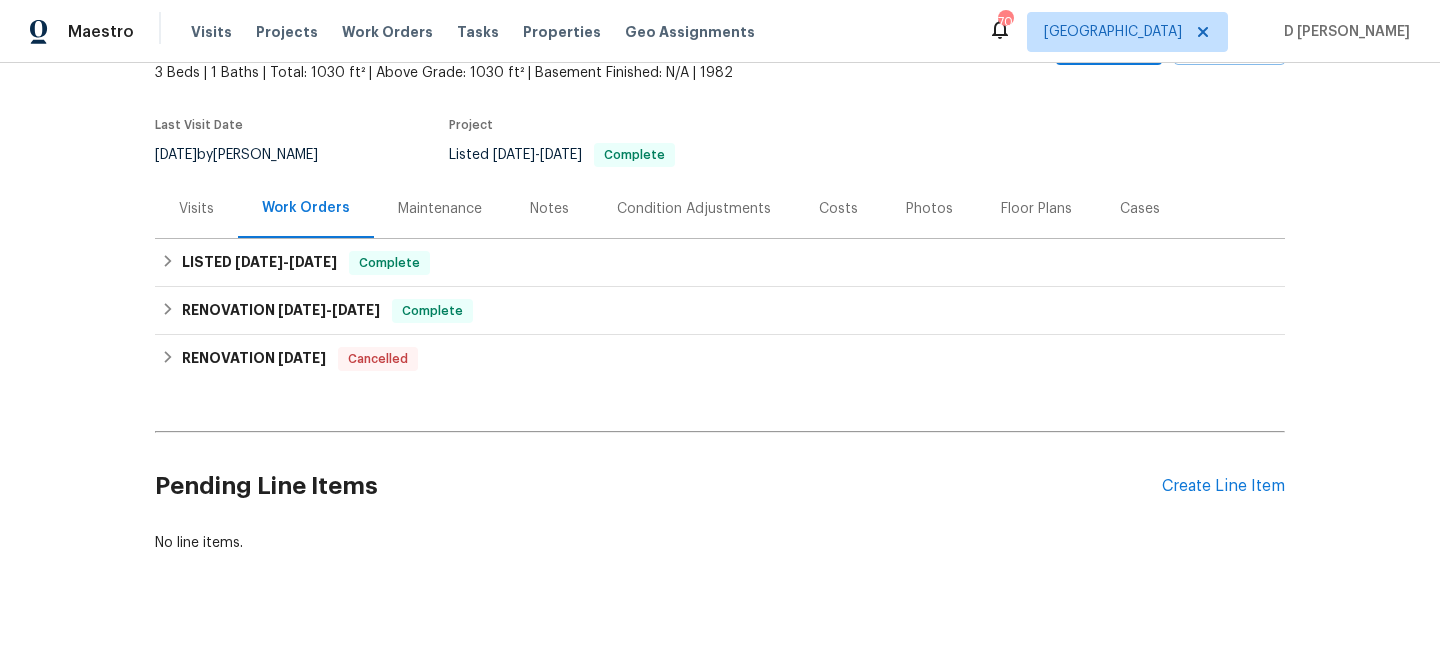 click on "Visits" at bounding box center [196, 209] 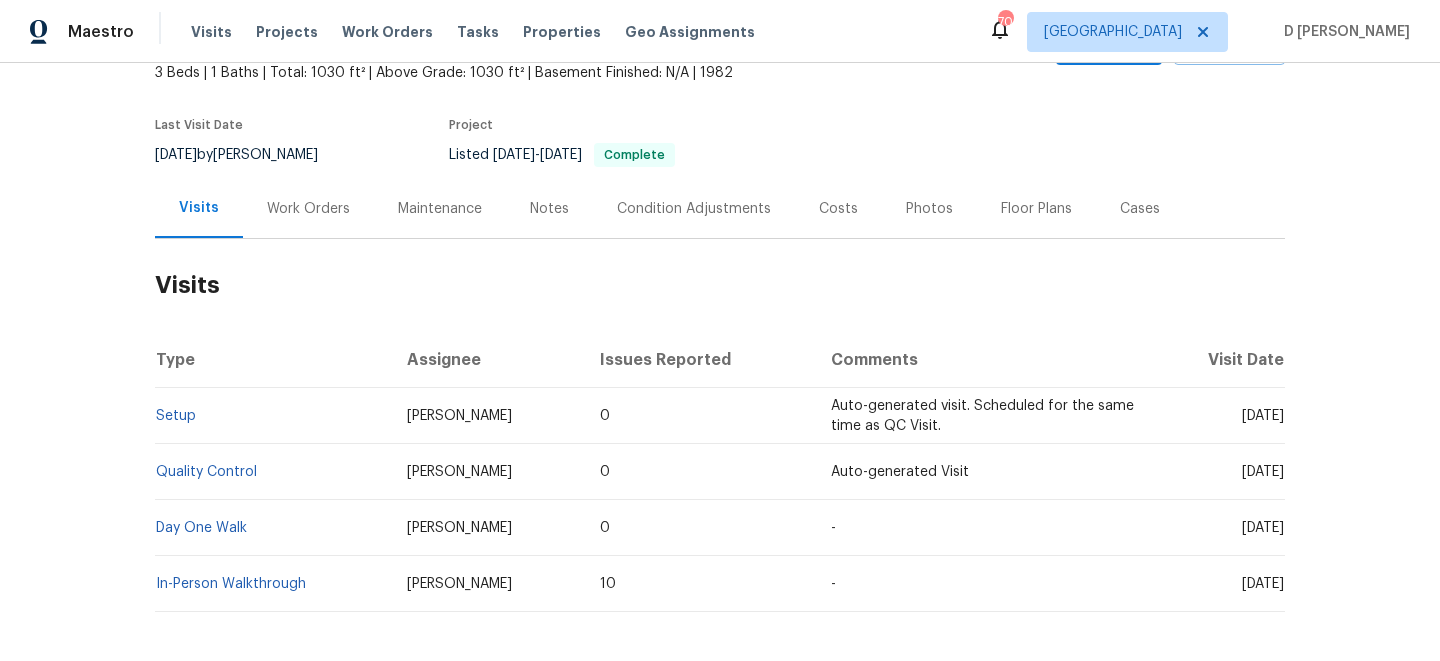 drag, startPoint x: 1205, startPoint y: 417, endPoint x: 1244, endPoint y: 418, distance: 39.012817 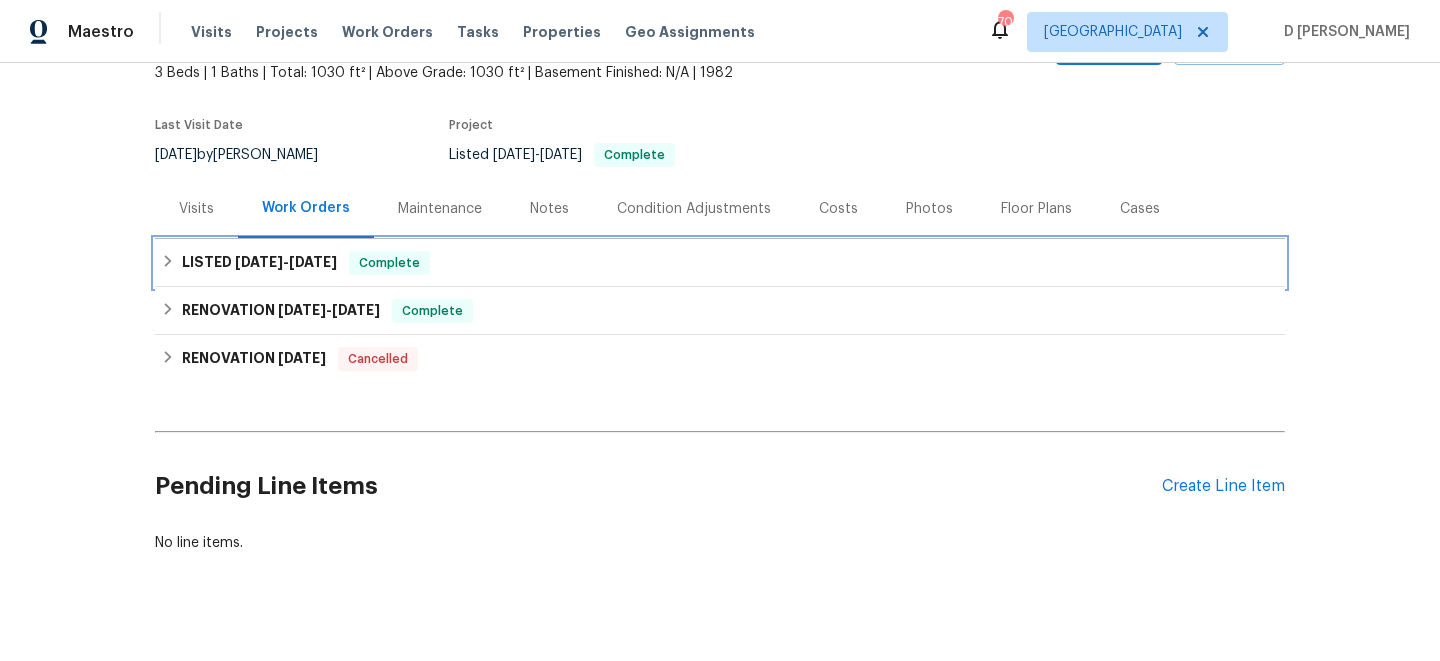 click 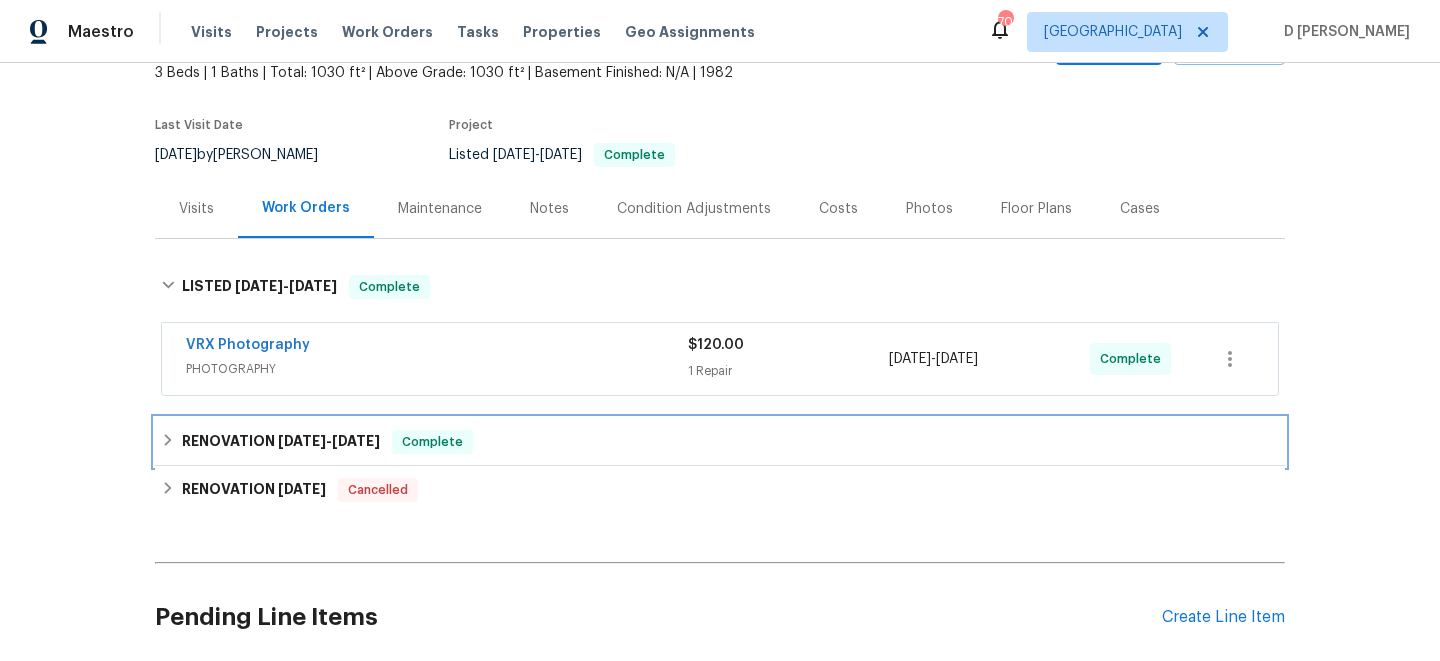click on "RENOVATION   6/11/25  -  7/11/25 Complete" at bounding box center [720, 442] 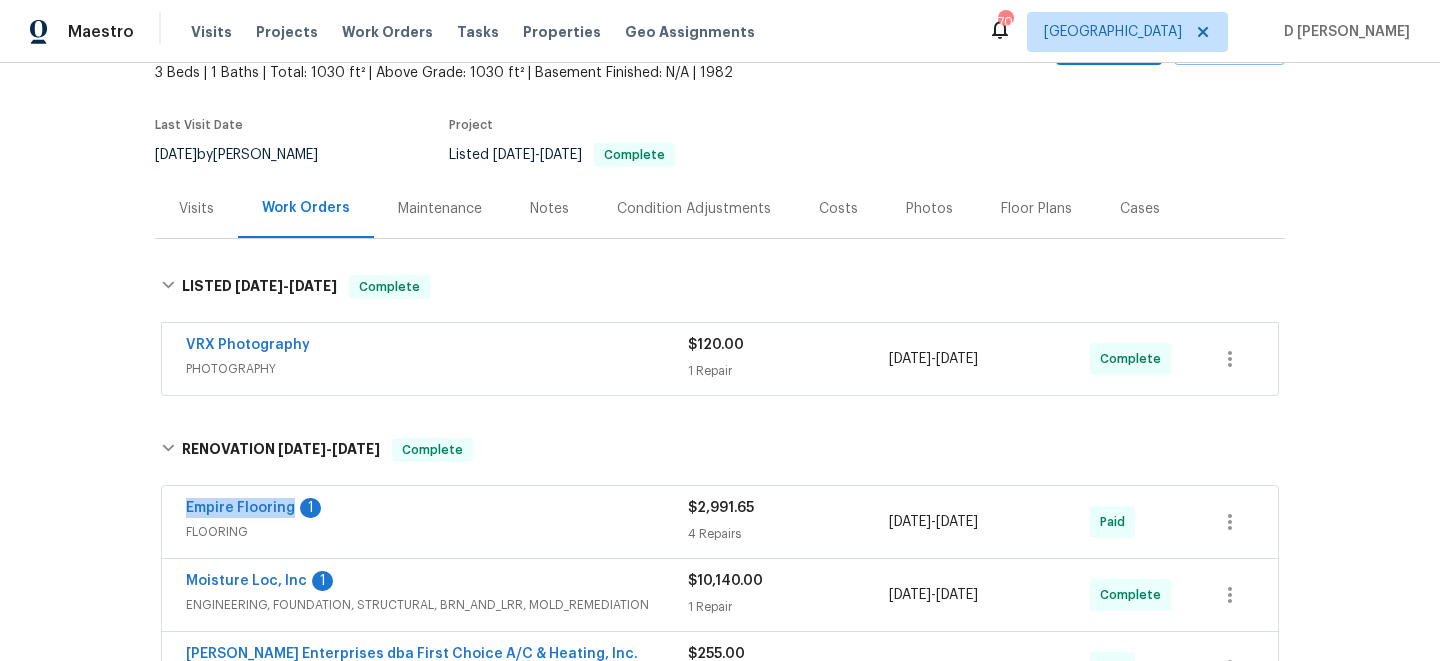 drag, startPoint x: 179, startPoint y: 508, endPoint x: 294, endPoint y: 512, distance: 115.06954 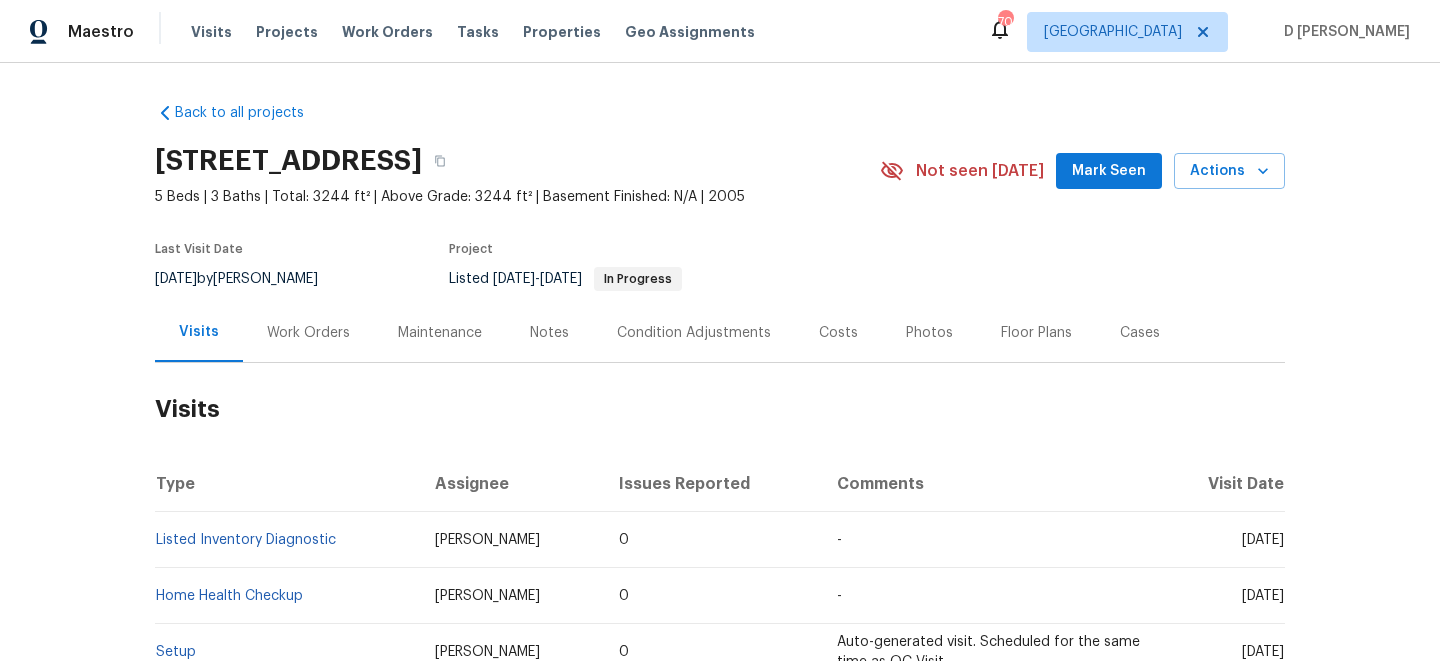 scroll, scrollTop: 0, scrollLeft: 0, axis: both 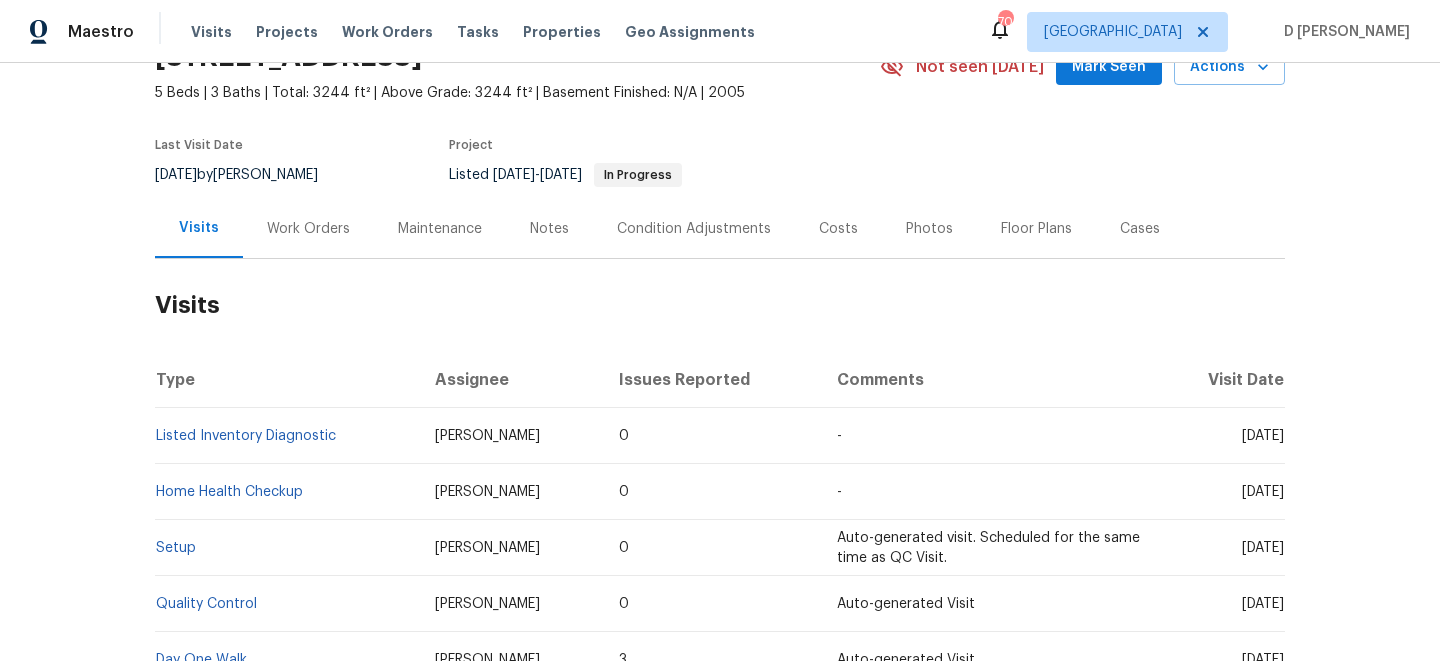 click on "Work Orders" at bounding box center [308, 229] 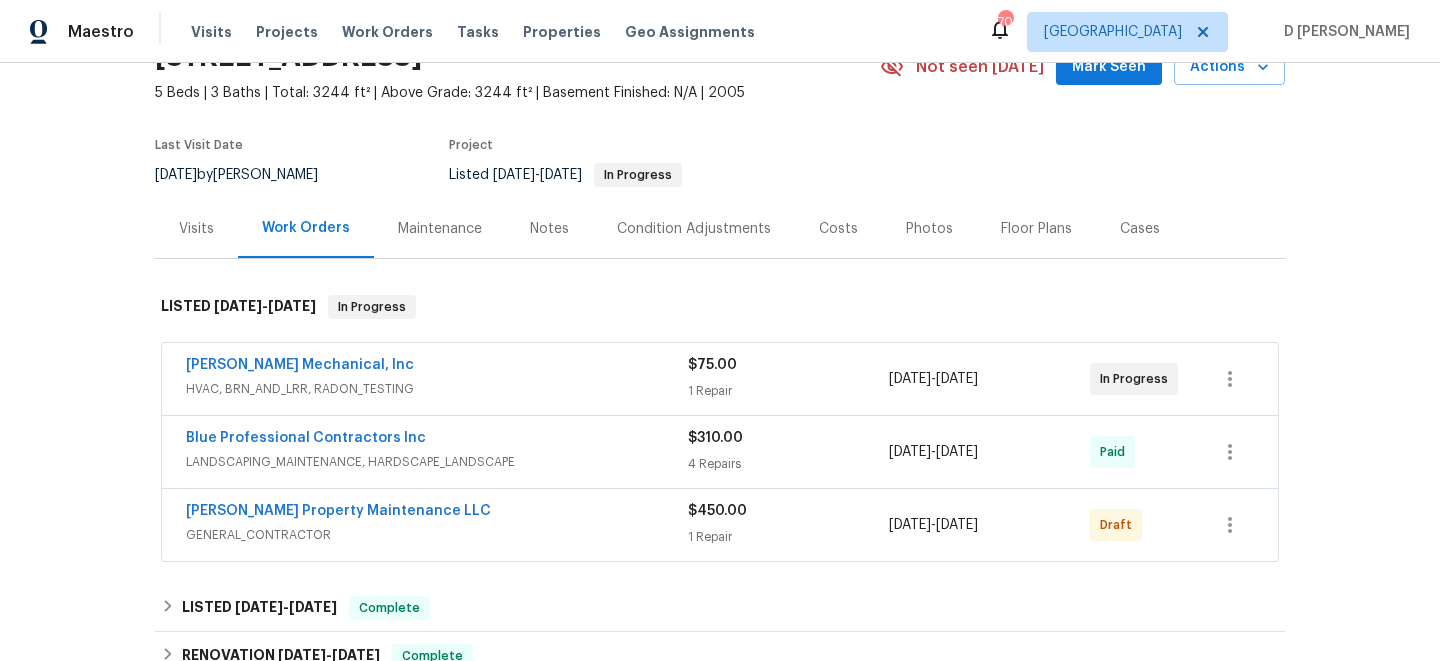 click on "HVAC, BRN_AND_LRR, RADON_TESTING" at bounding box center (437, 389) 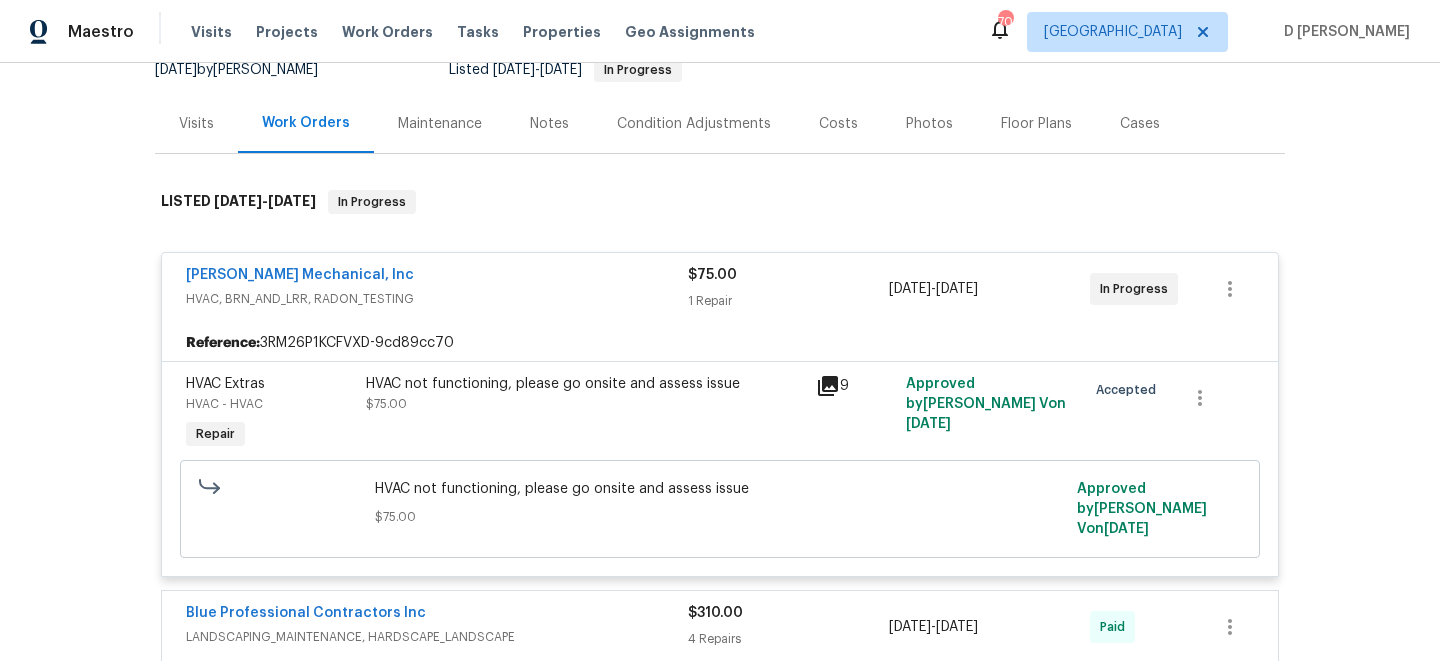 scroll, scrollTop: 212, scrollLeft: 0, axis: vertical 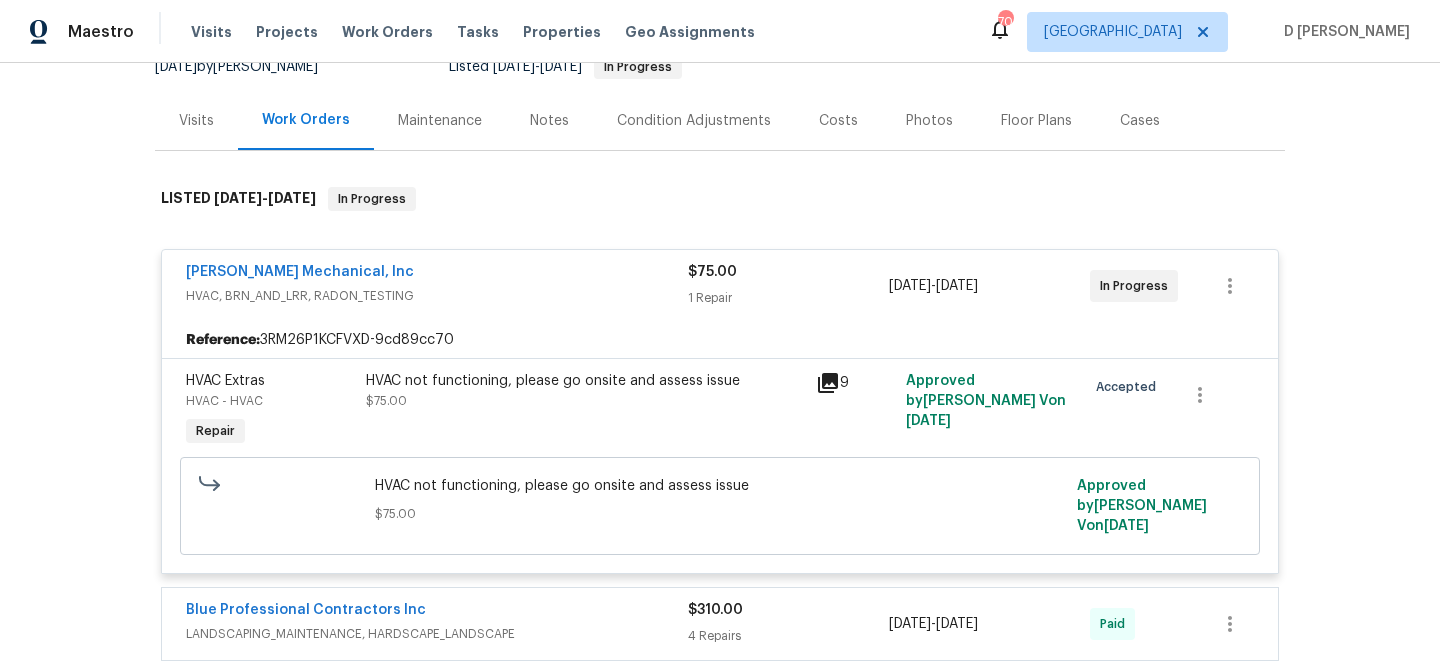 click on "Visits" at bounding box center [196, 121] 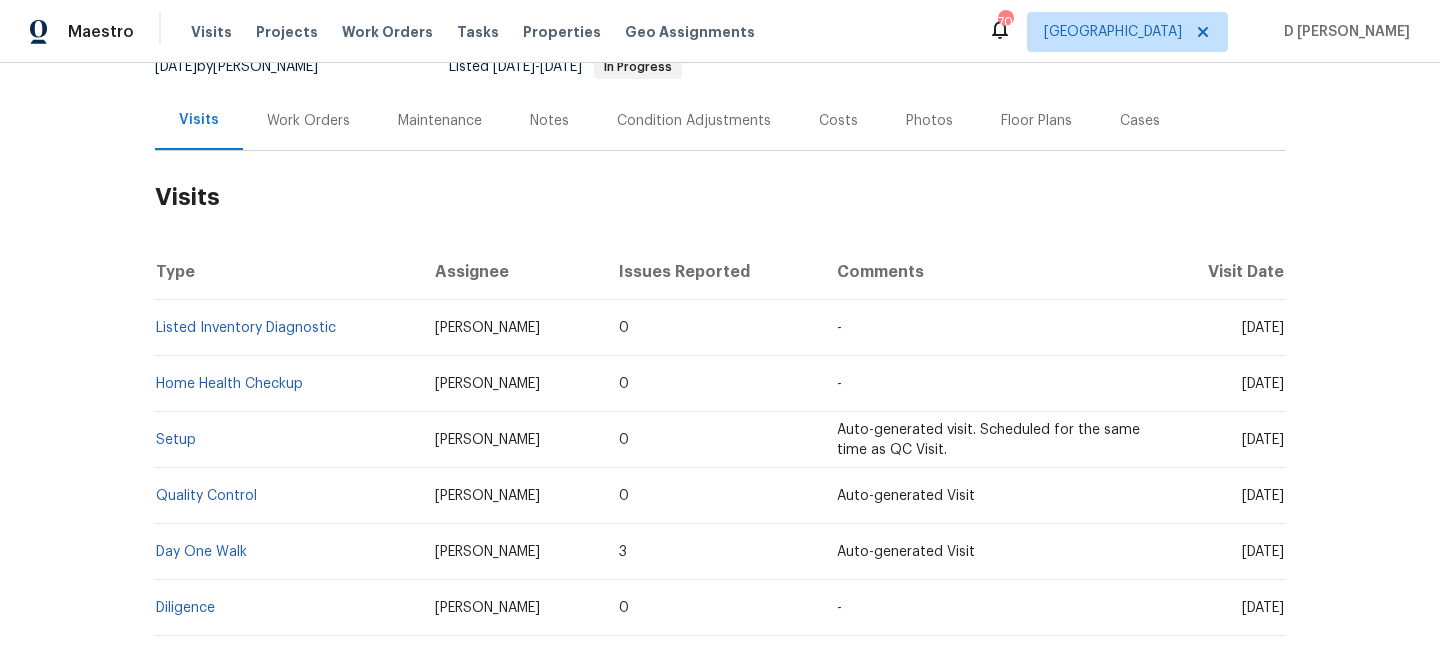 drag, startPoint x: 1208, startPoint y: 326, endPoint x: 1244, endPoint y: 326, distance: 36 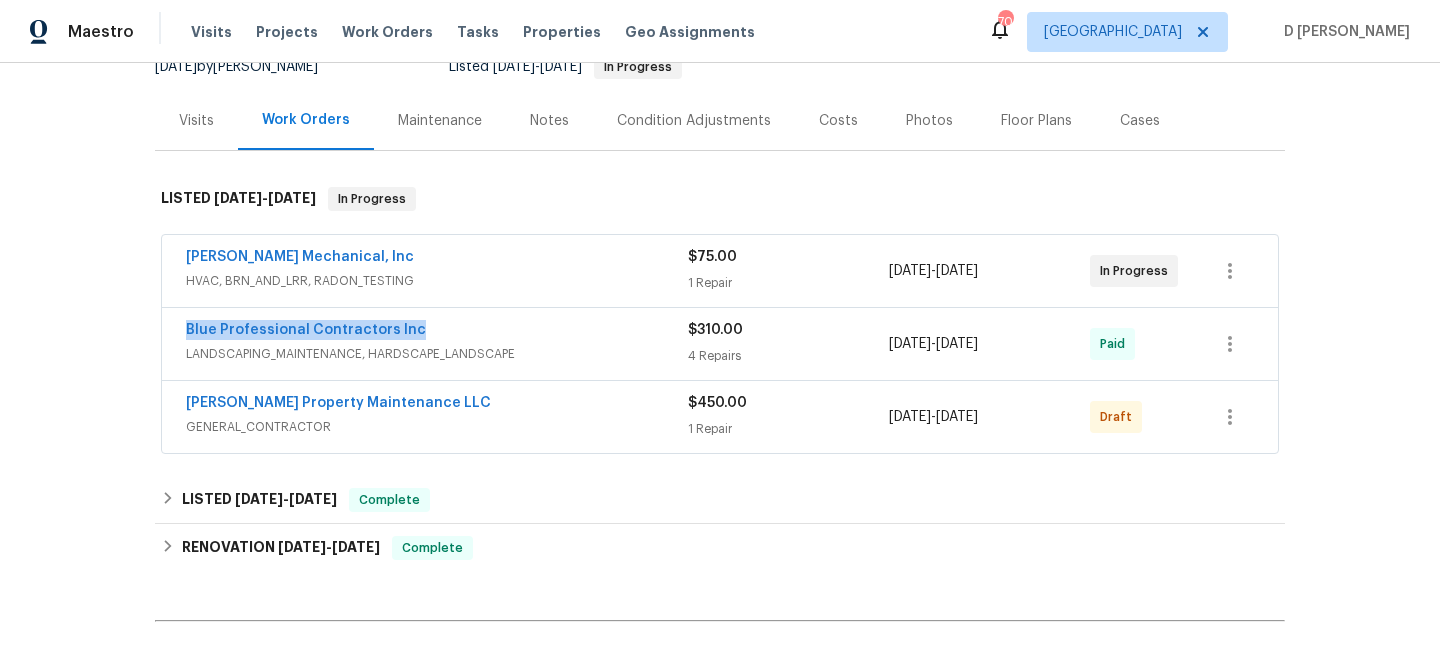 drag, startPoint x: 175, startPoint y: 325, endPoint x: 442, endPoint y: 334, distance: 267.15164 